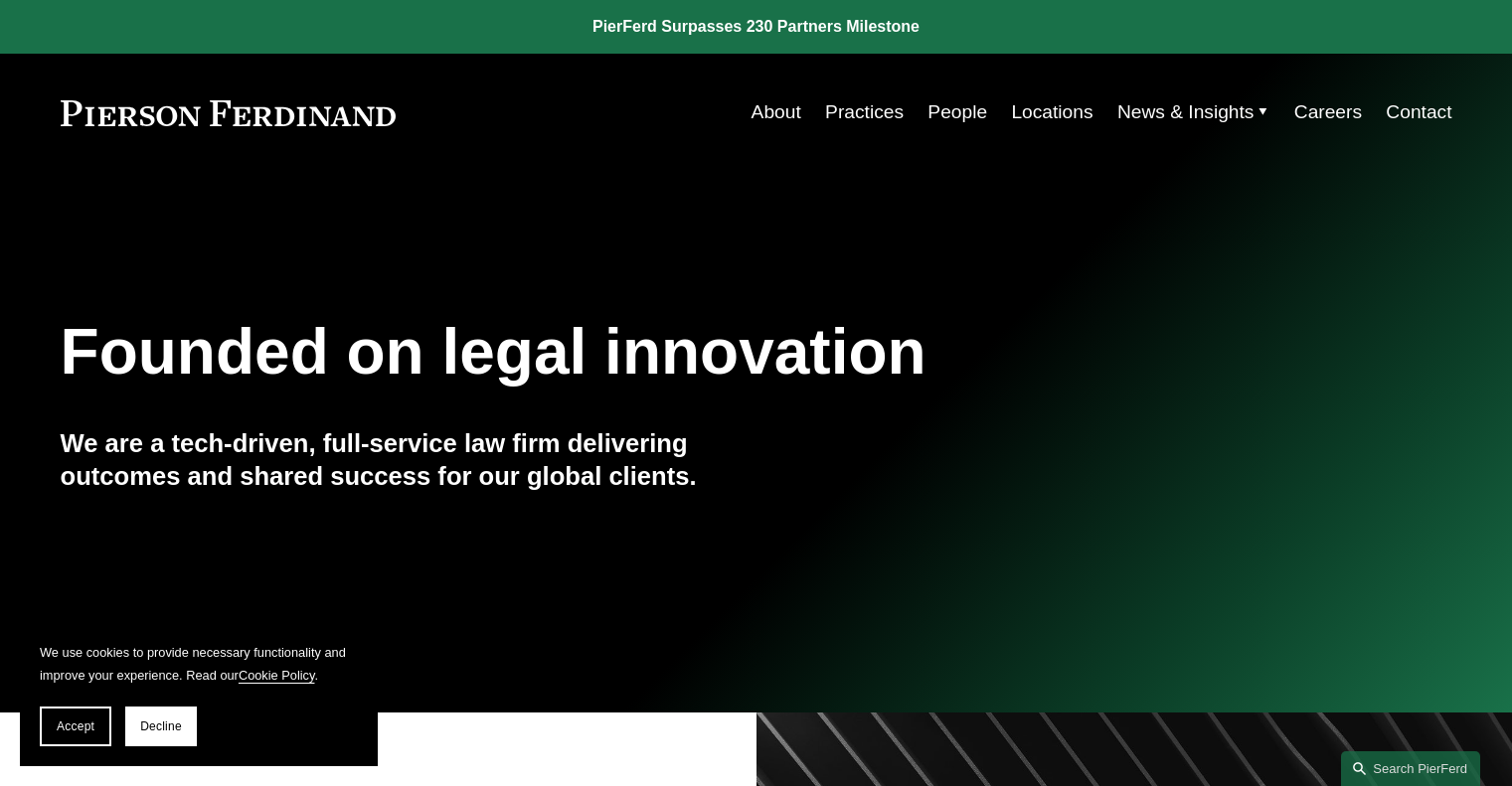 scroll, scrollTop: 0, scrollLeft: 0, axis: both 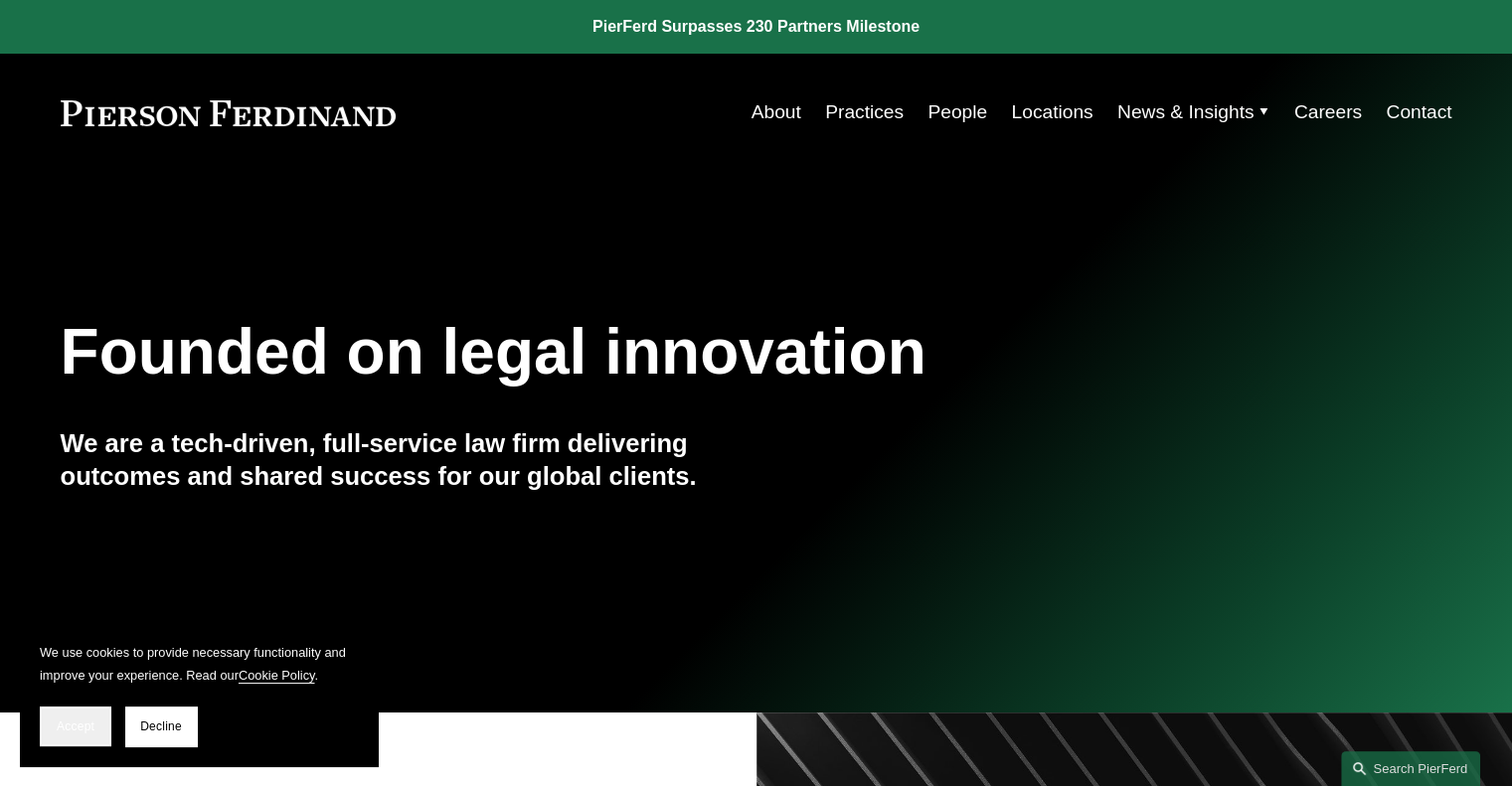 click on "Accept" at bounding box center (76, 726) 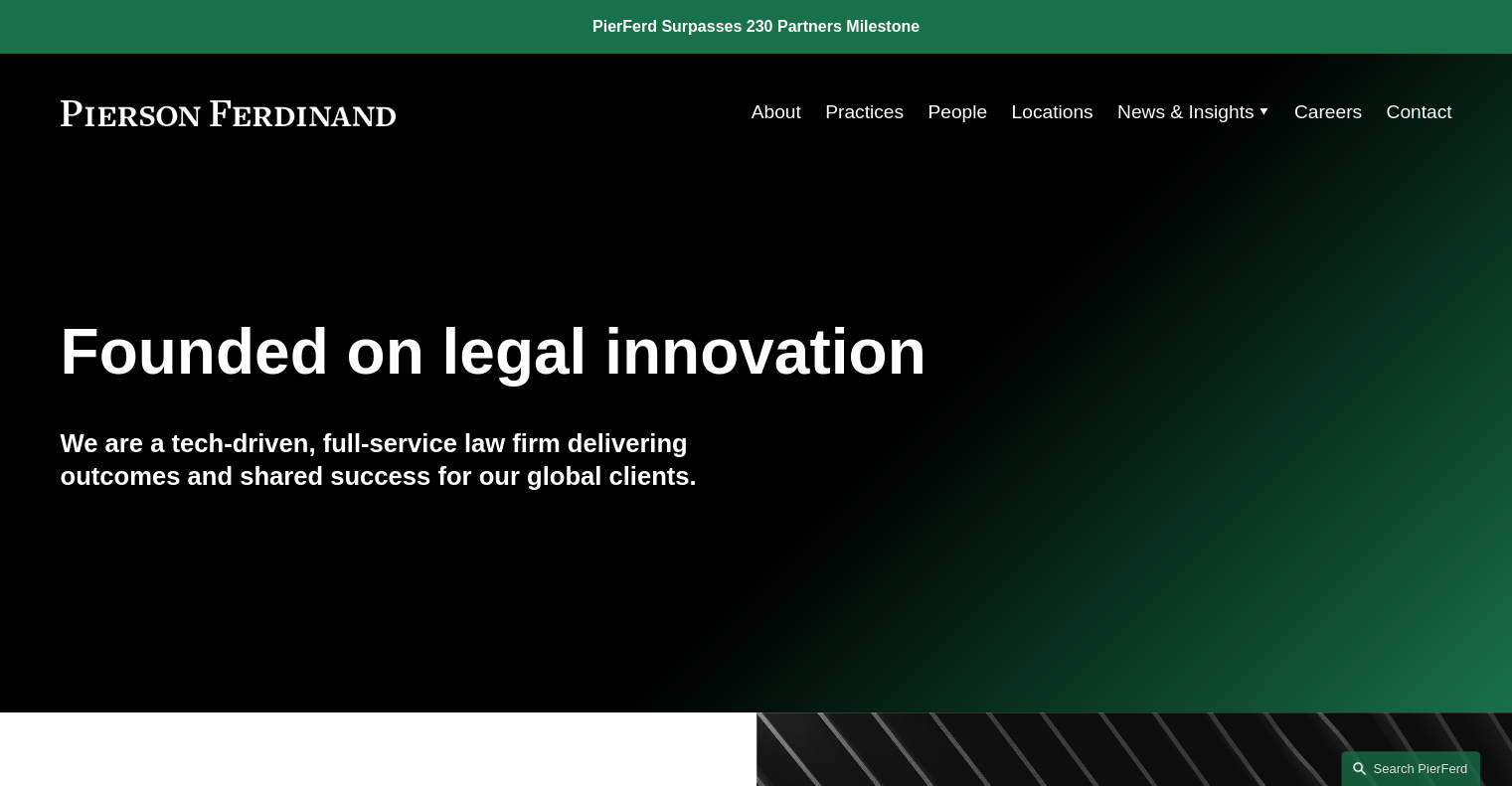 click on "About" at bounding box center [776, 112] 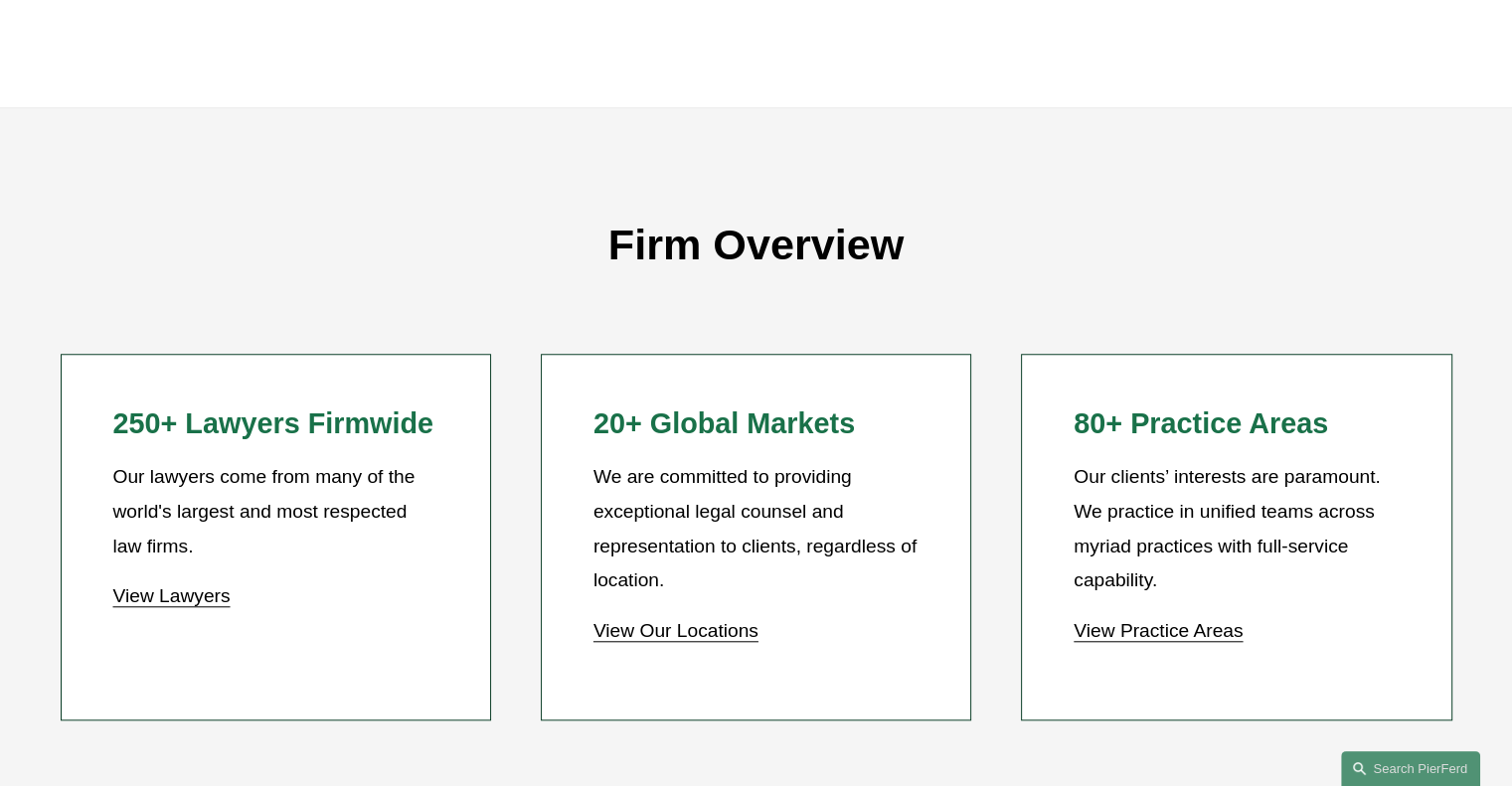 scroll, scrollTop: 1689, scrollLeft: 0, axis: vertical 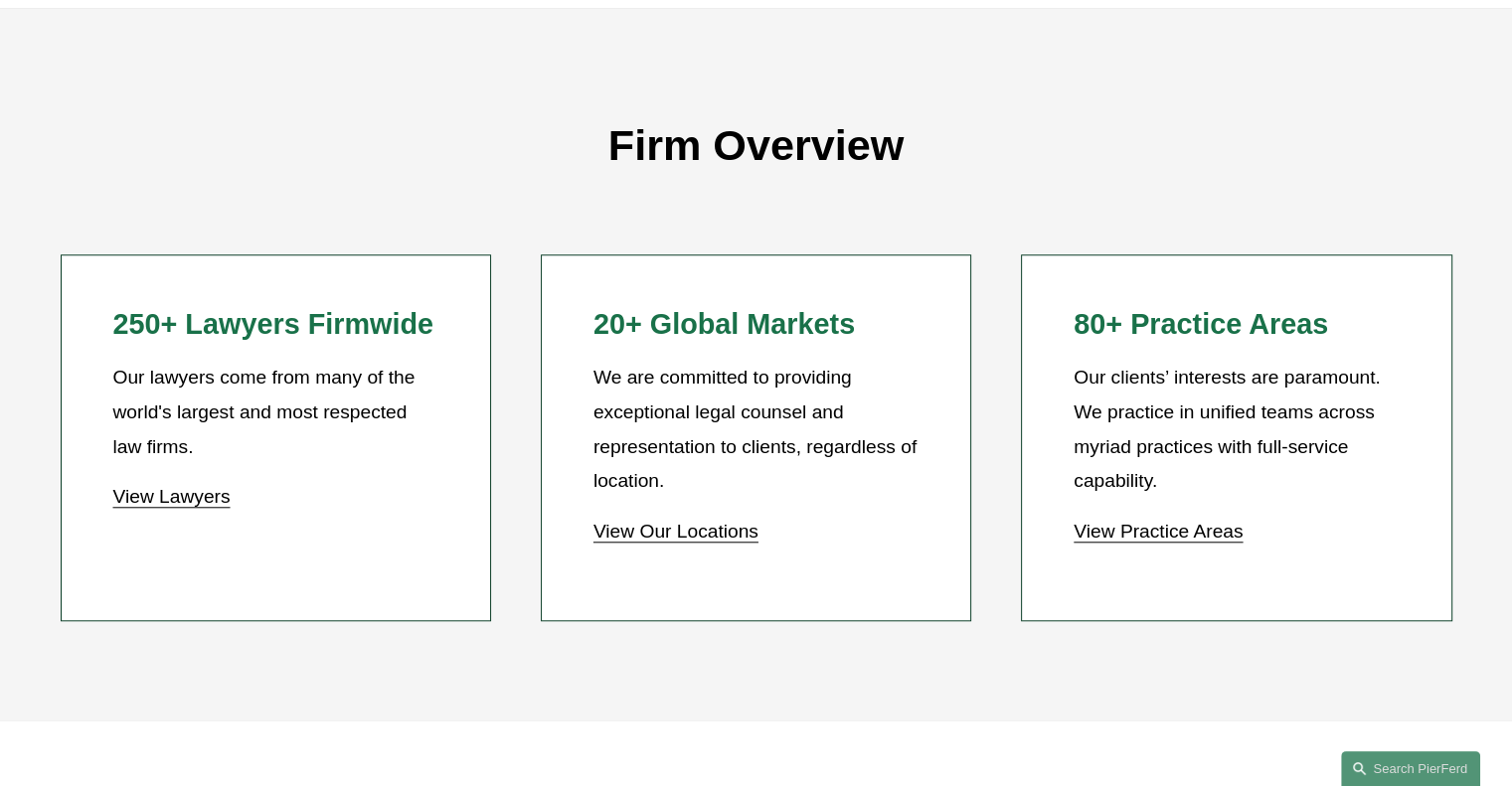 click on "View Lawyers" 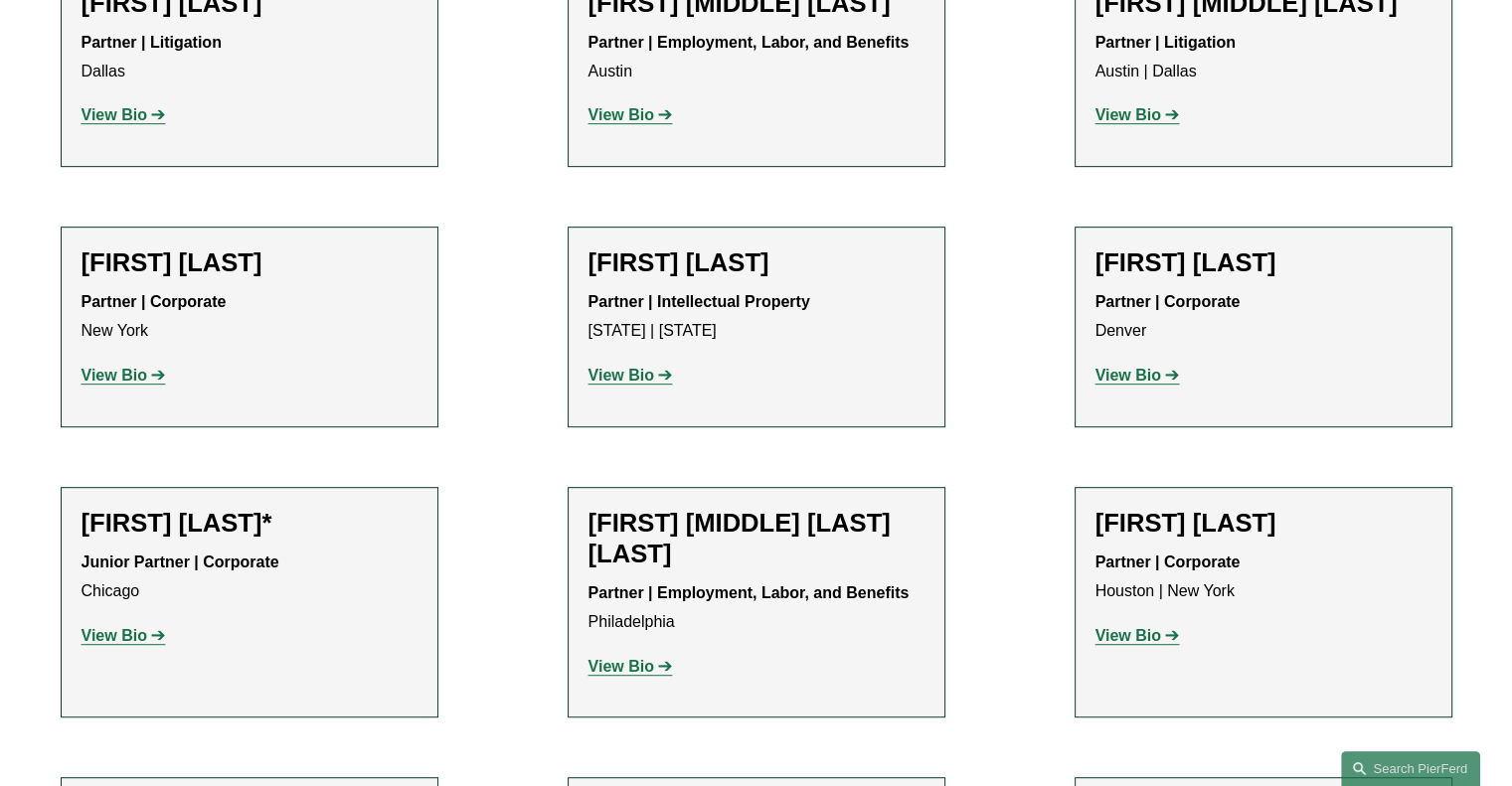 scroll, scrollTop: 795, scrollLeft: 0, axis: vertical 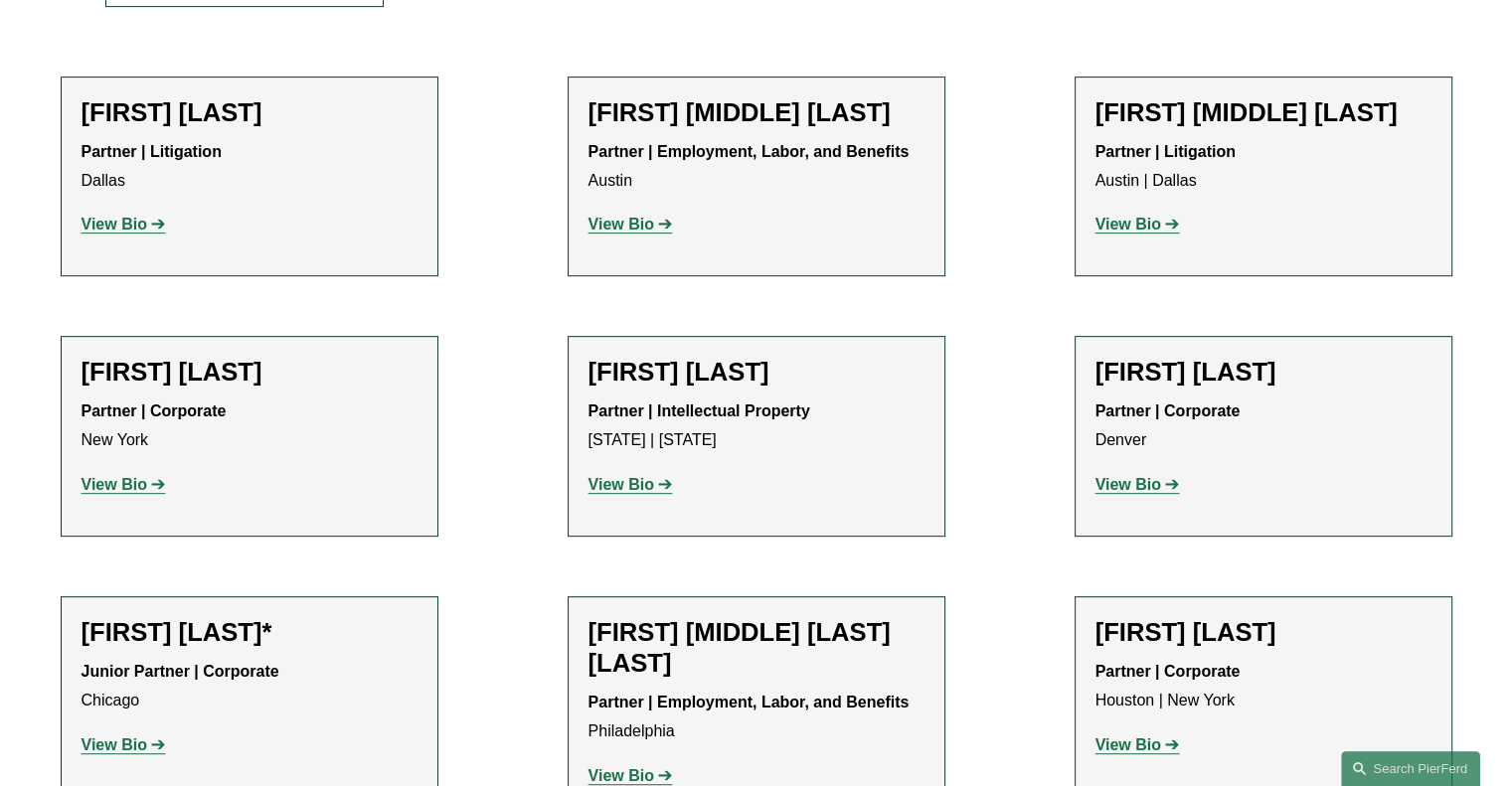 click on "View Bio" 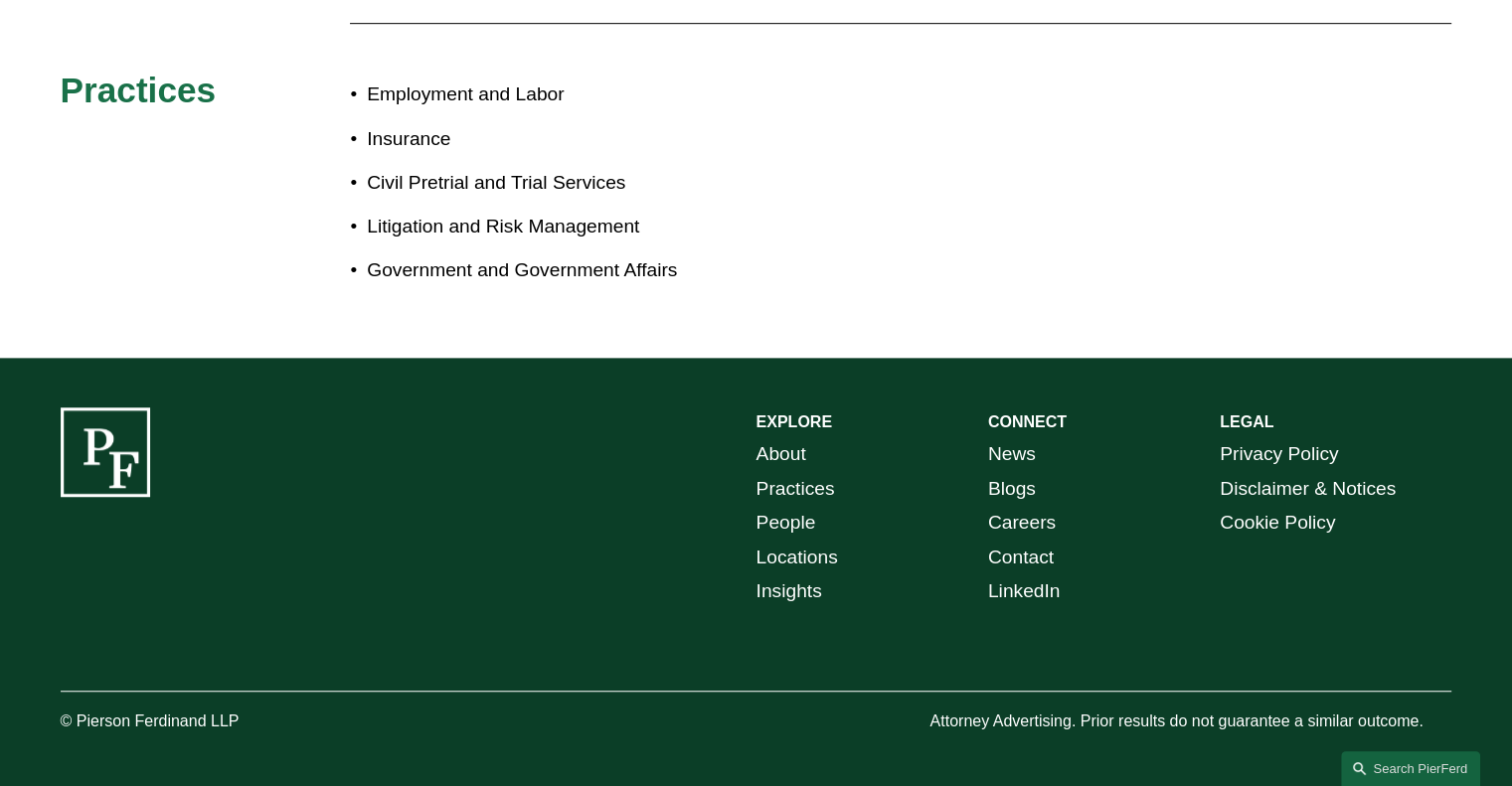 scroll, scrollTop: 919, scrollLeft: 0, axis: vertical 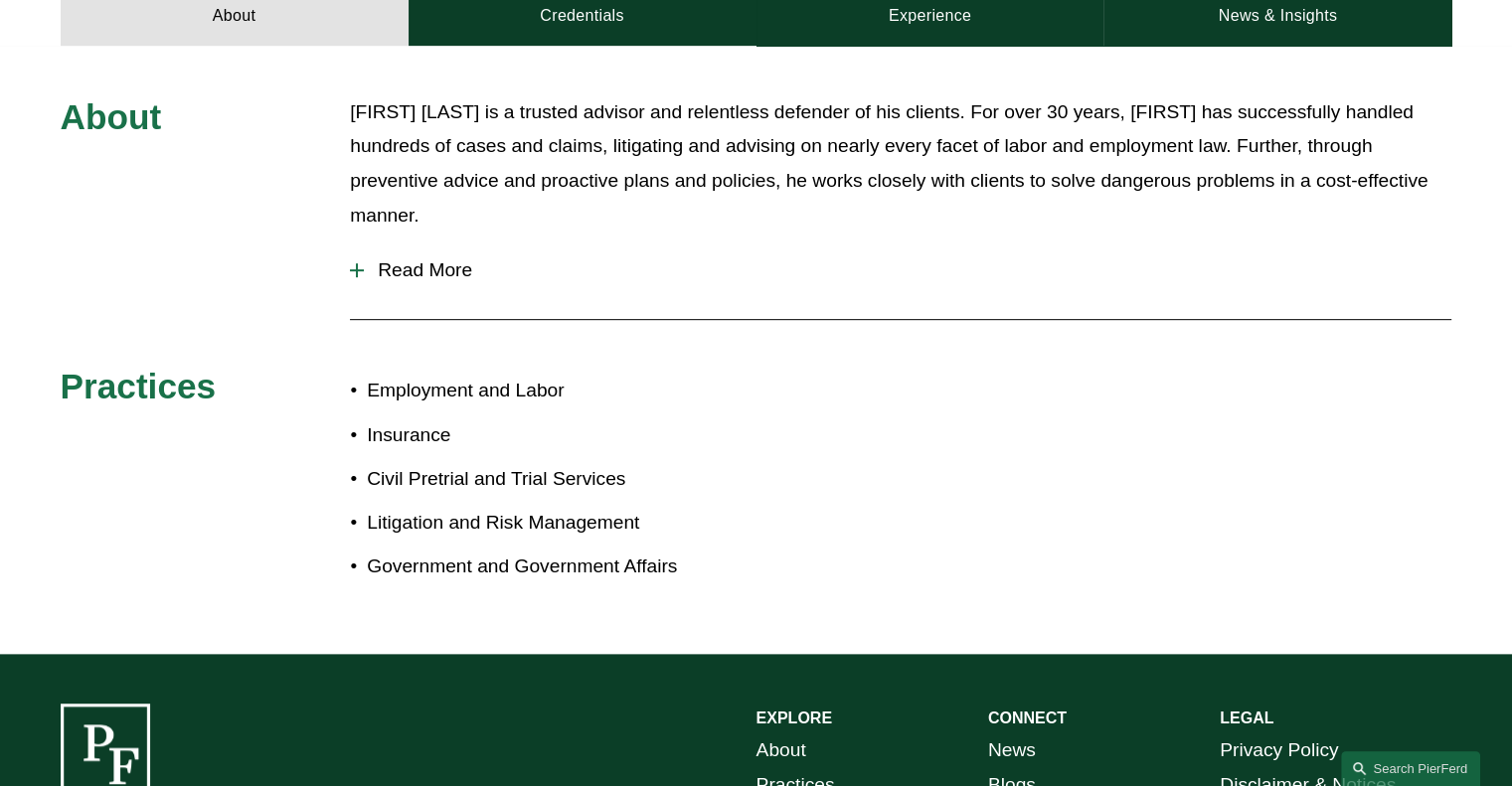 click on "Read More" at bounding box center (908, 270) 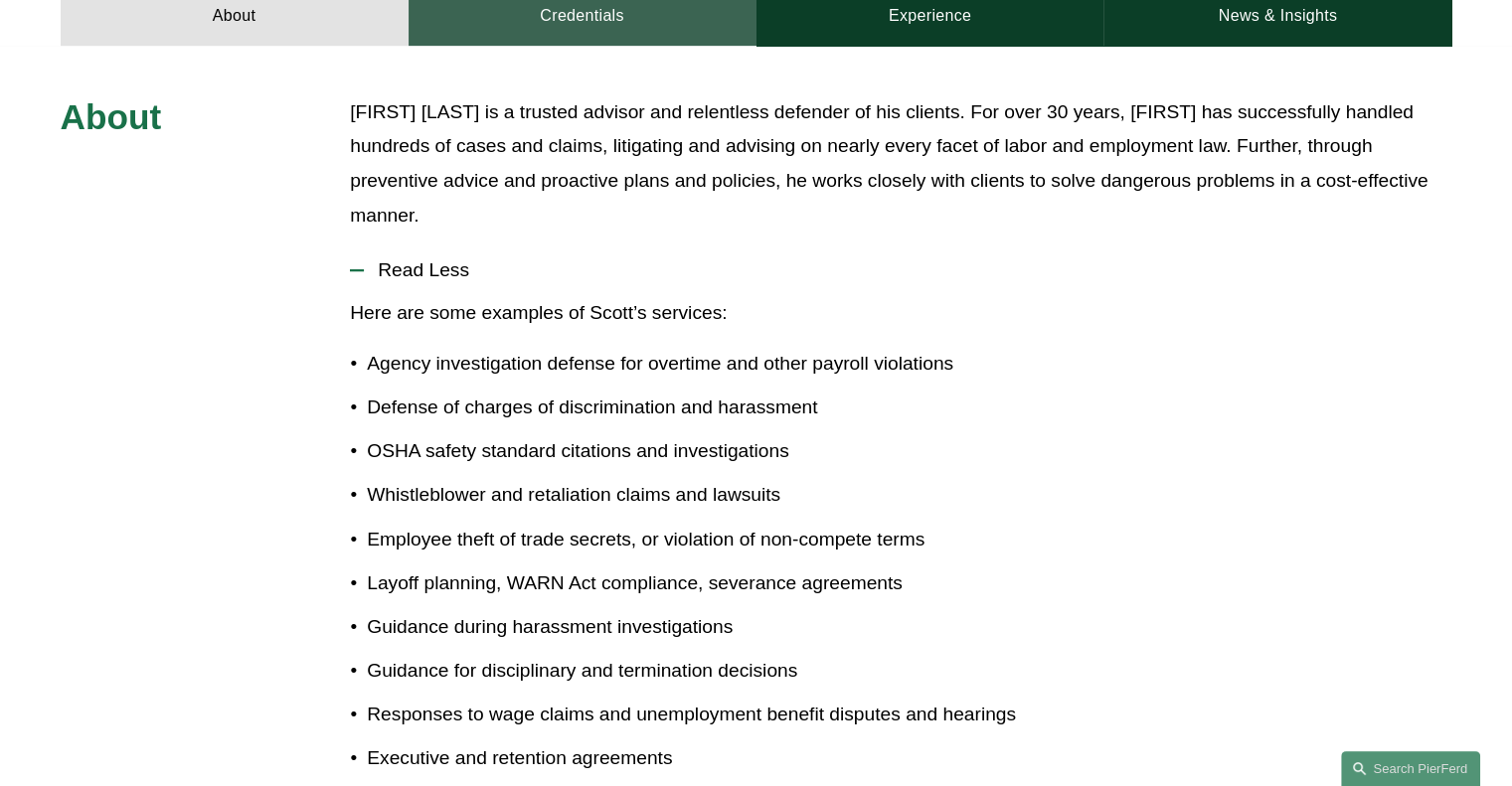 click on "Credentials" at bounding box center (583, 16) 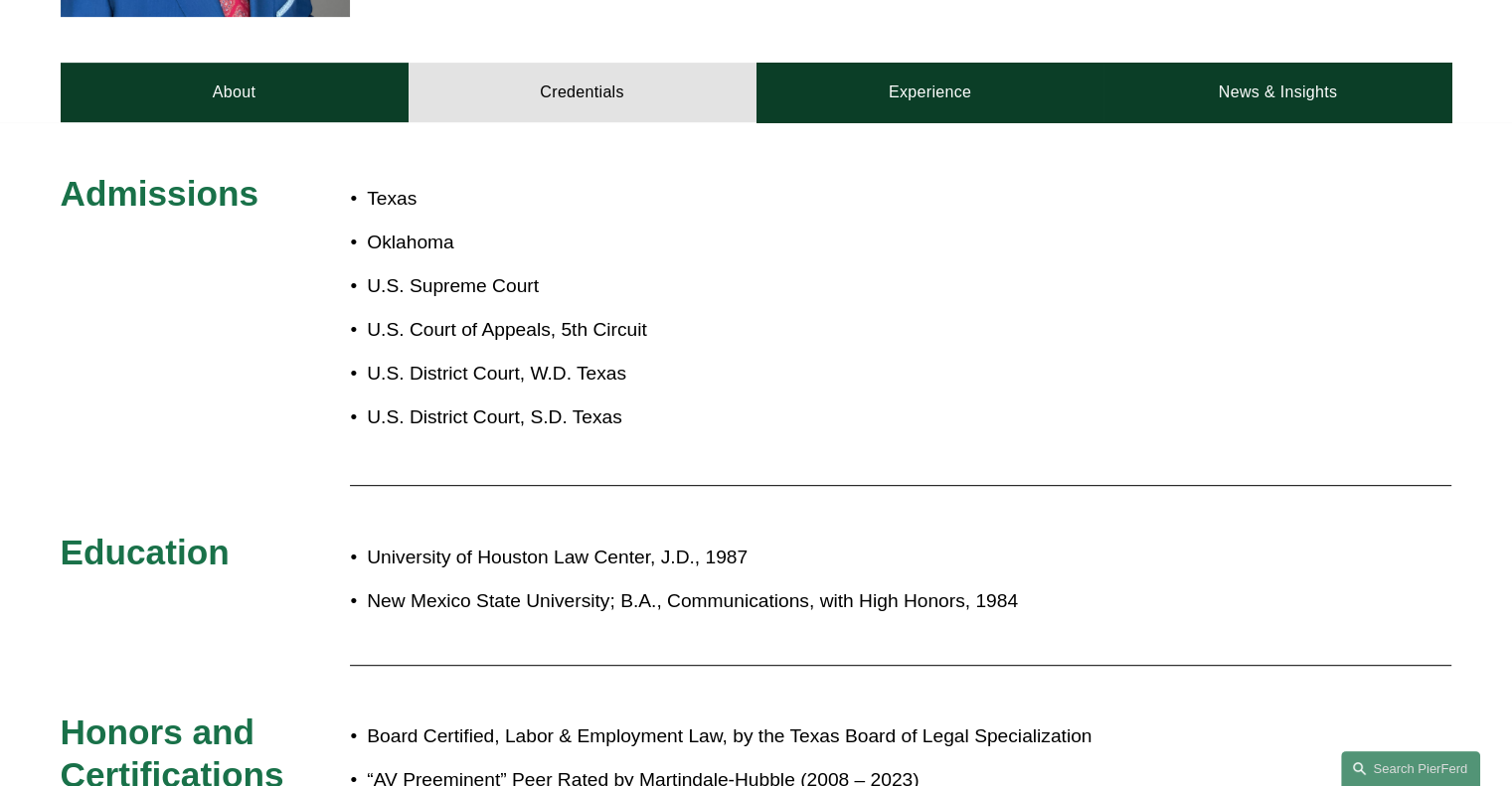 scroll, scrollTop: 820, scrollLeft: 0, axis: vertical 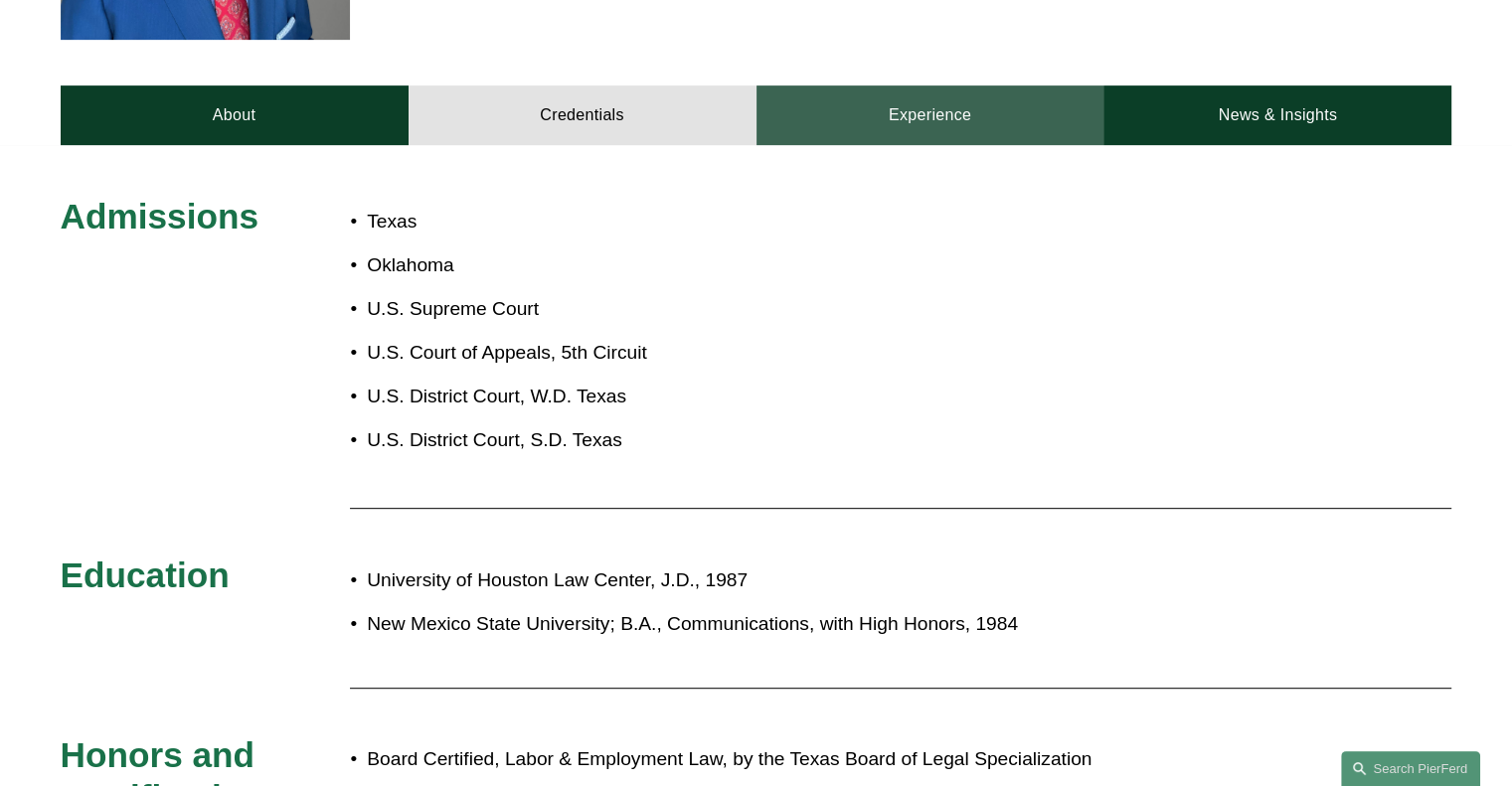 click on "Experience" at bounding box center (930, 115) 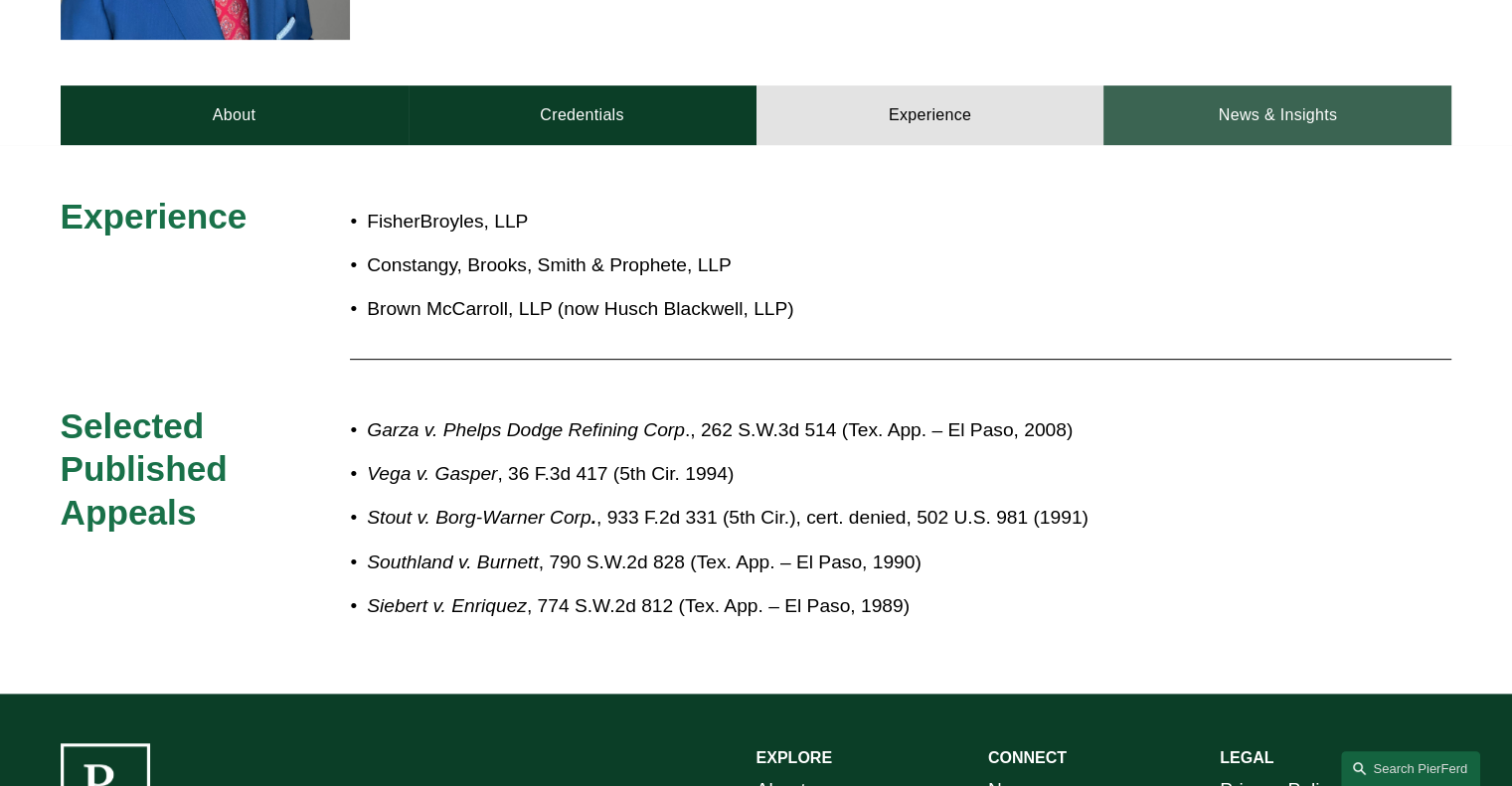 click on "News & Insights" at bounding box center [1277, 115] 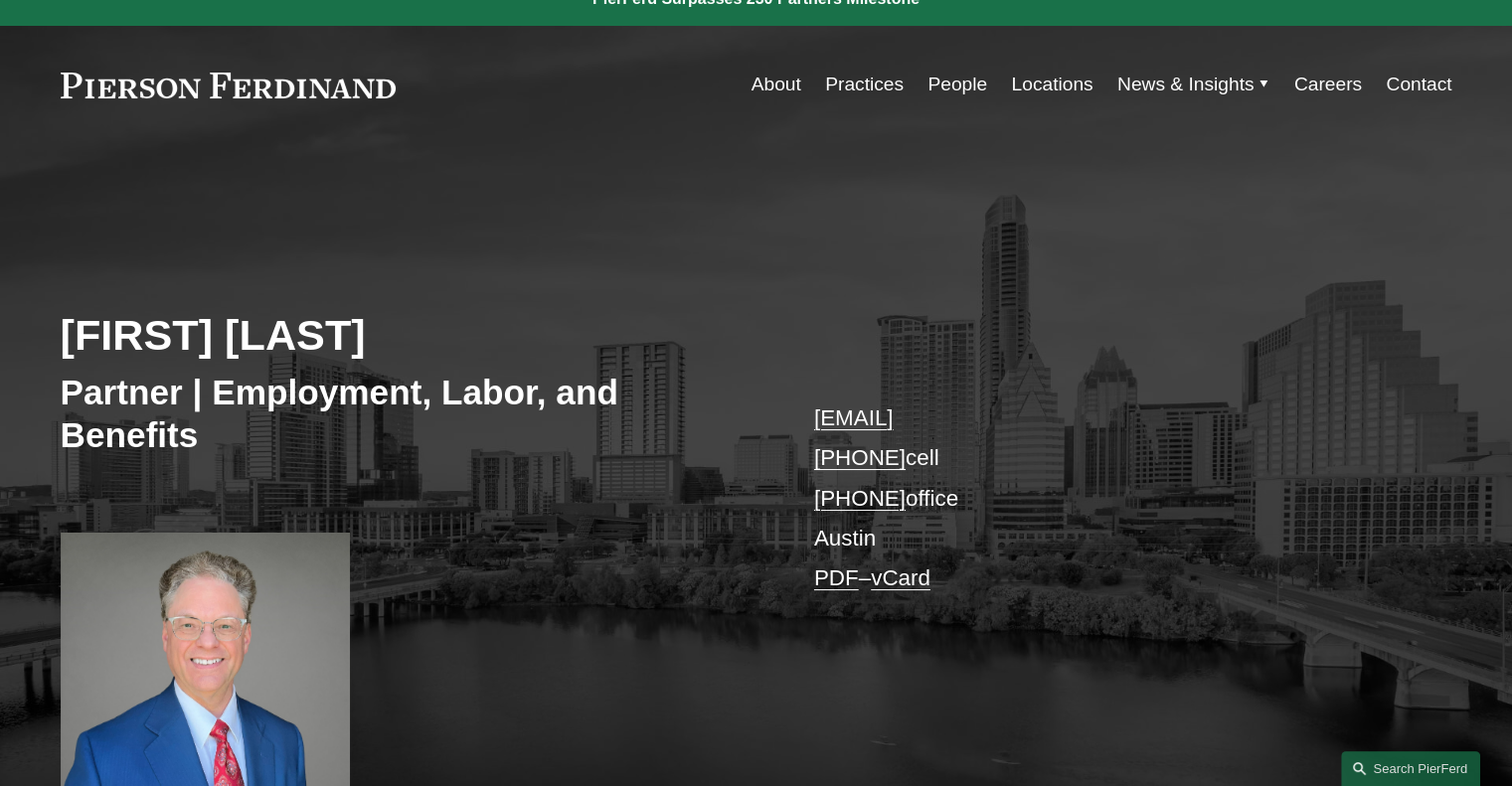 scroll, scrollTop: 0, scrollLeft: 0, axis: both 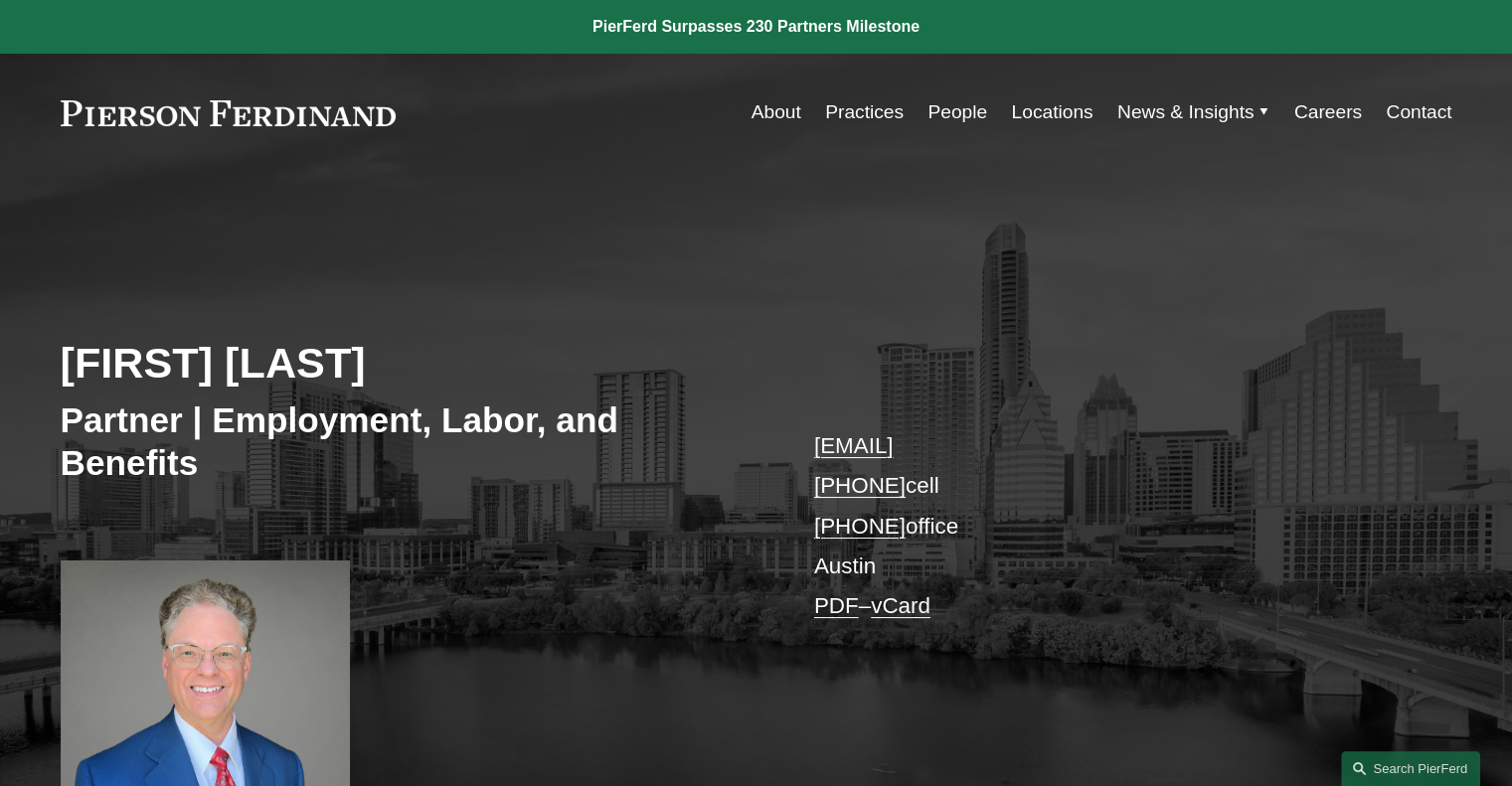 click on "Practices" at bounding box center [864, 112] 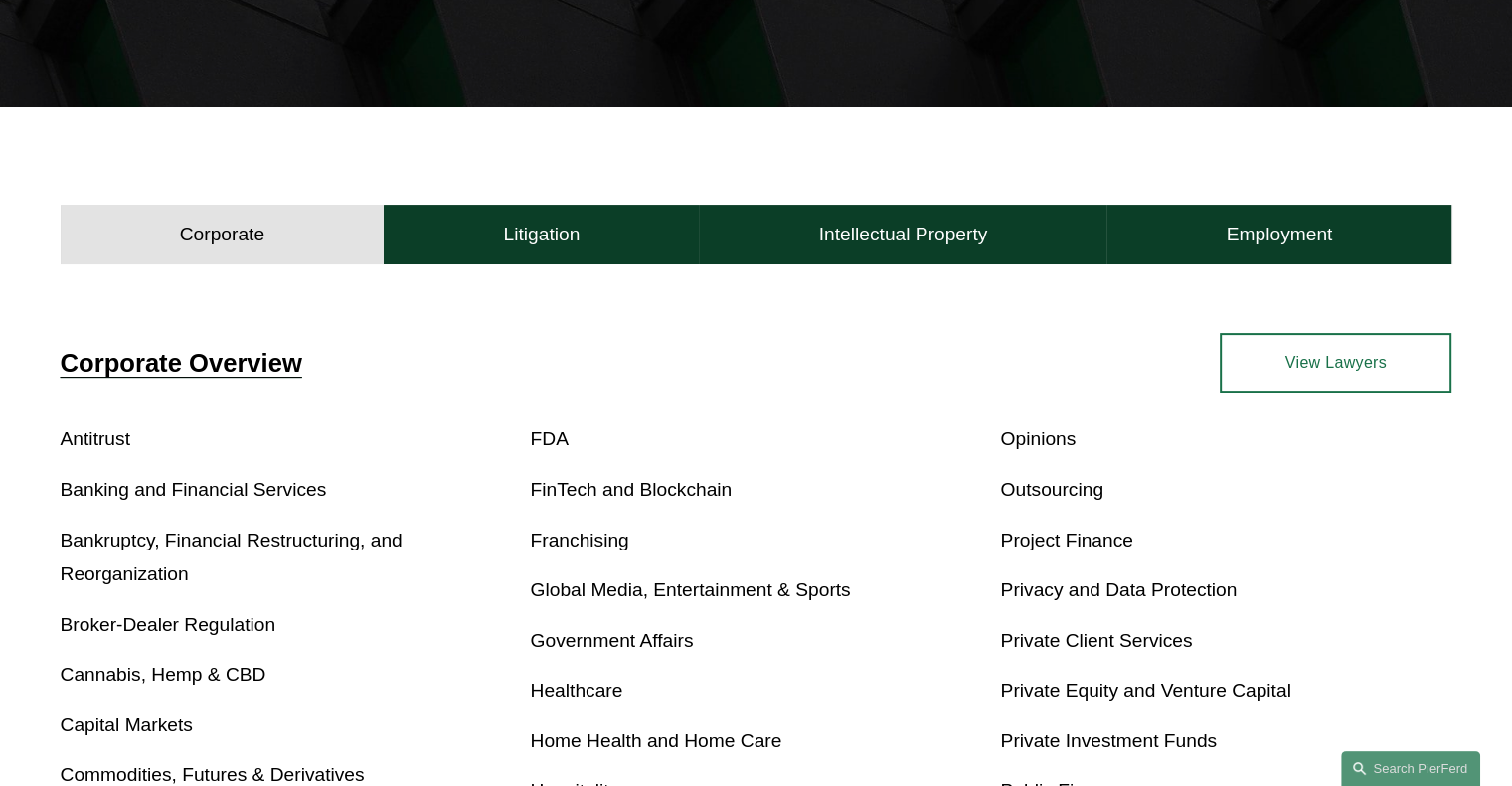 scroll, scrollTop: 497, scrollLeft: 0, axis: vertical 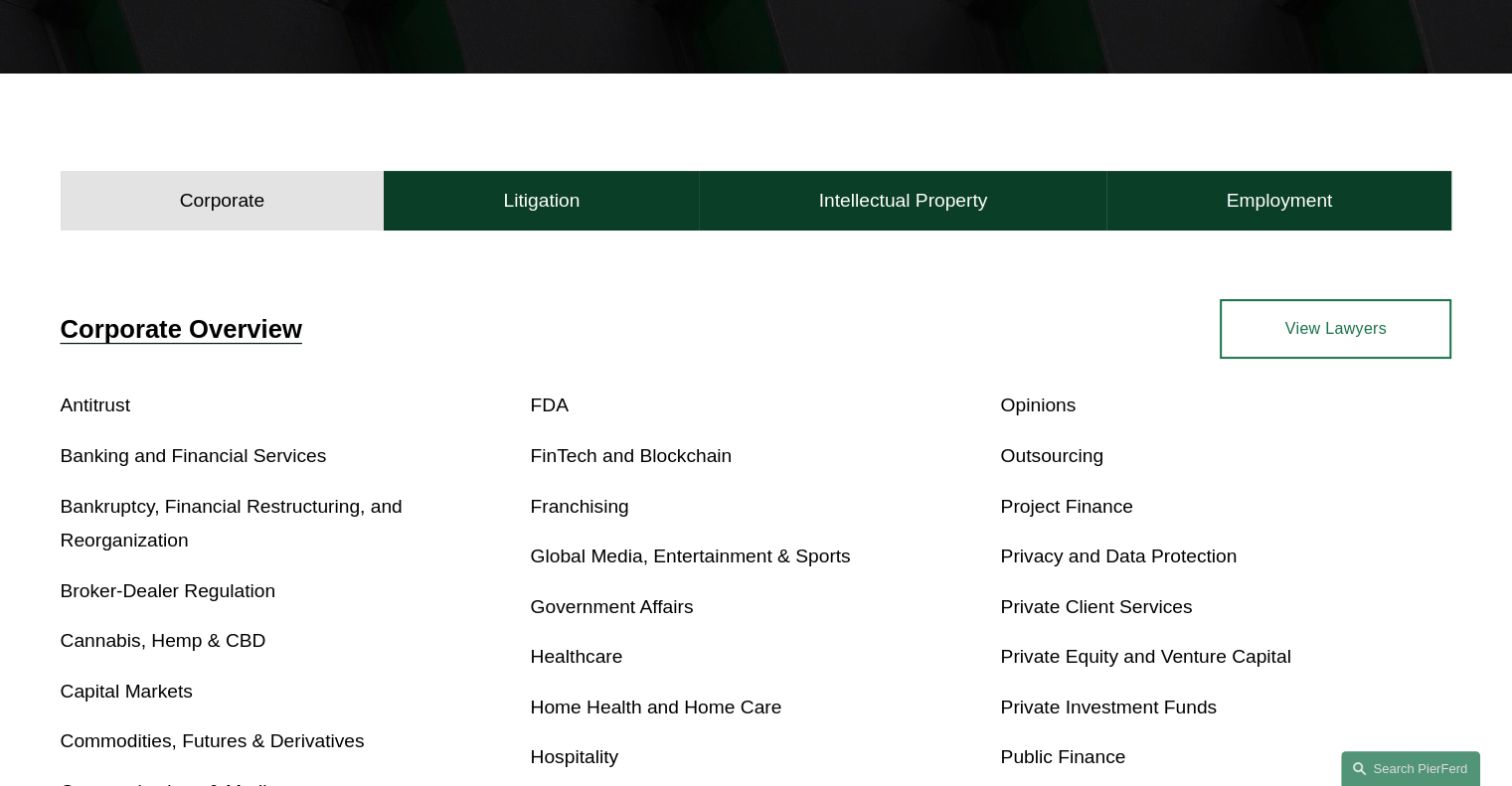 click on "Employment" at bounding box center (1278, 201) 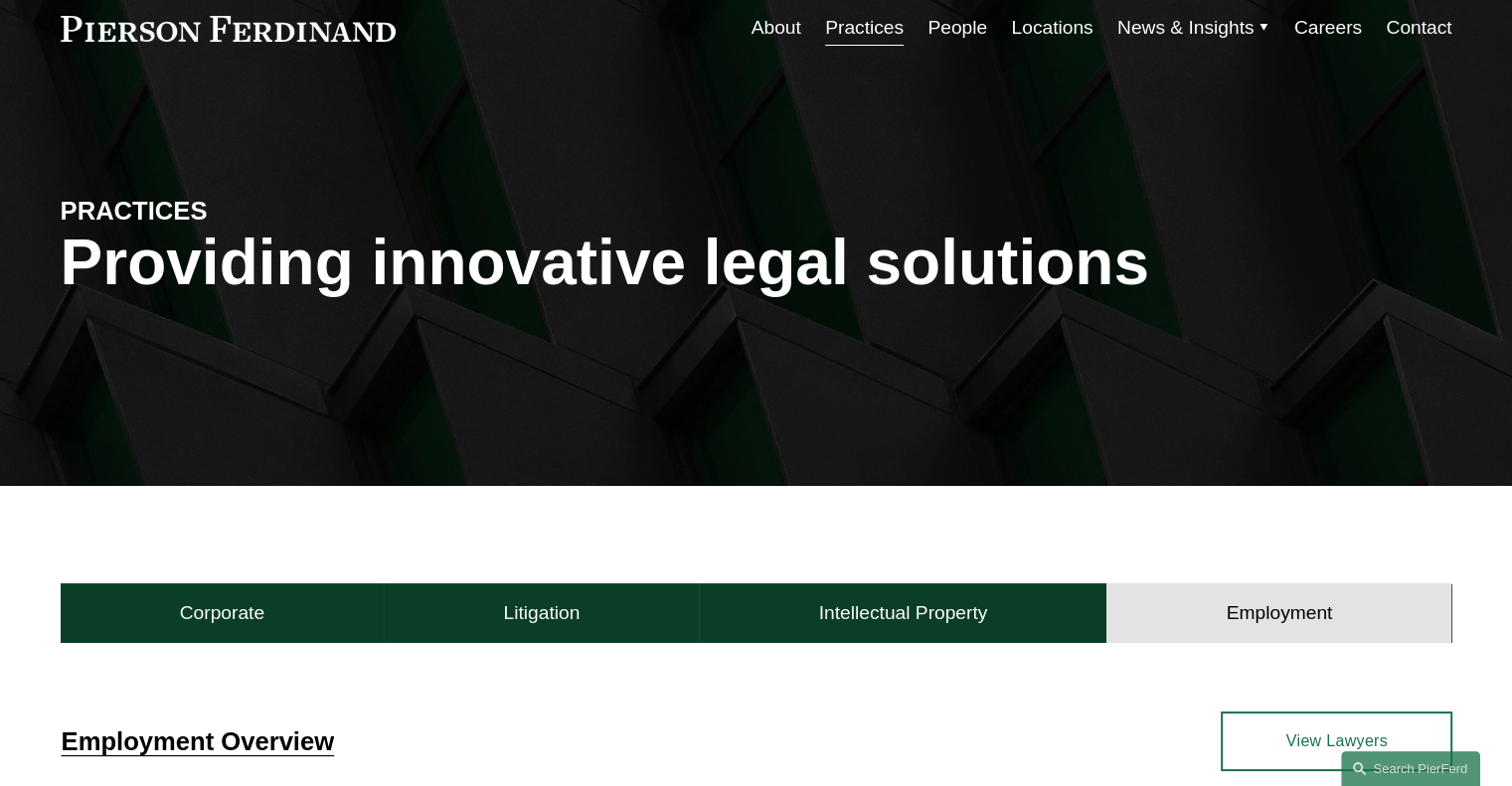 scroll, scrollTop: 0, scrollLeft: 0, axis: both 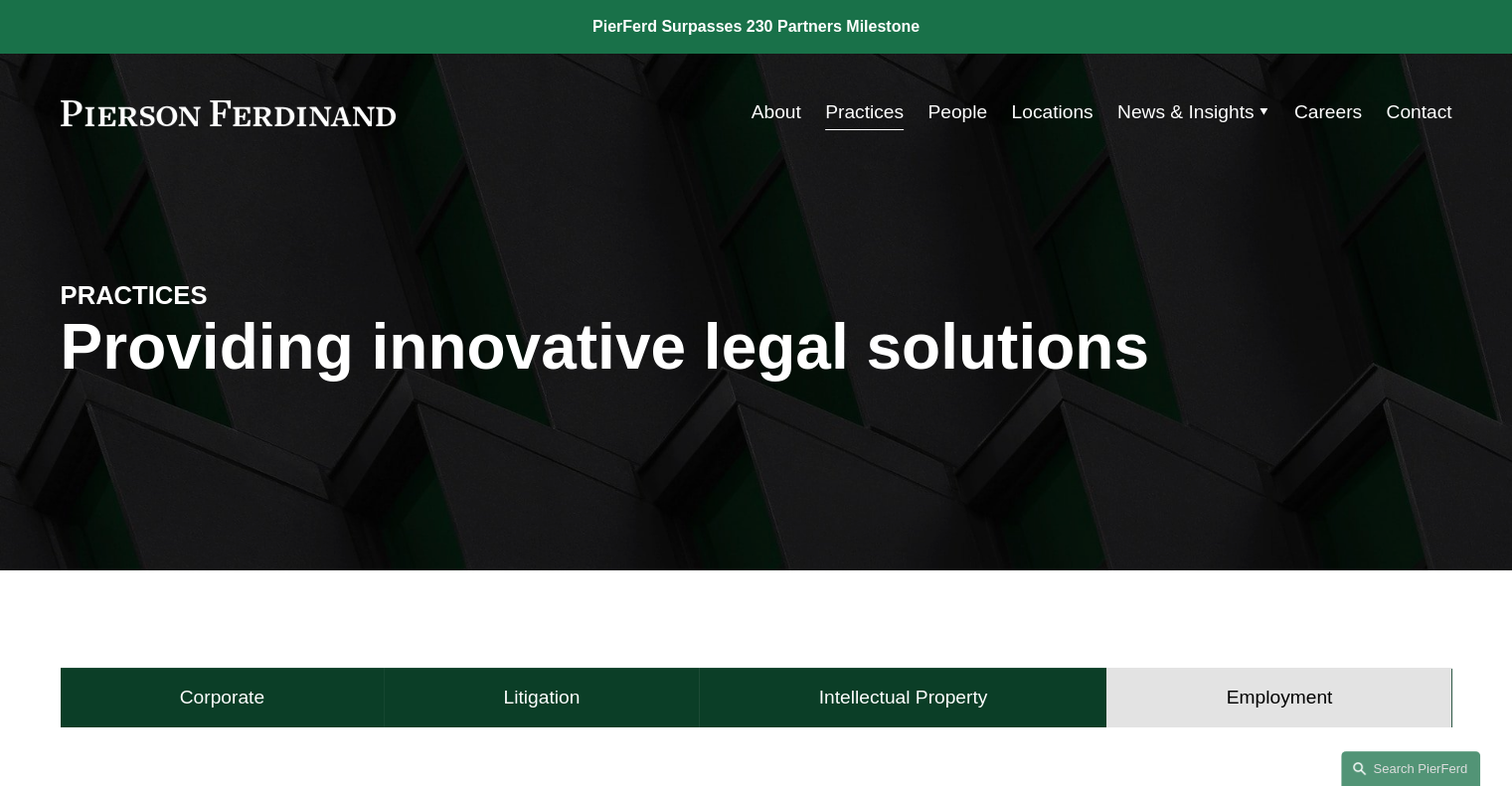 click on "Locations" at bounding box center (1052, 112) 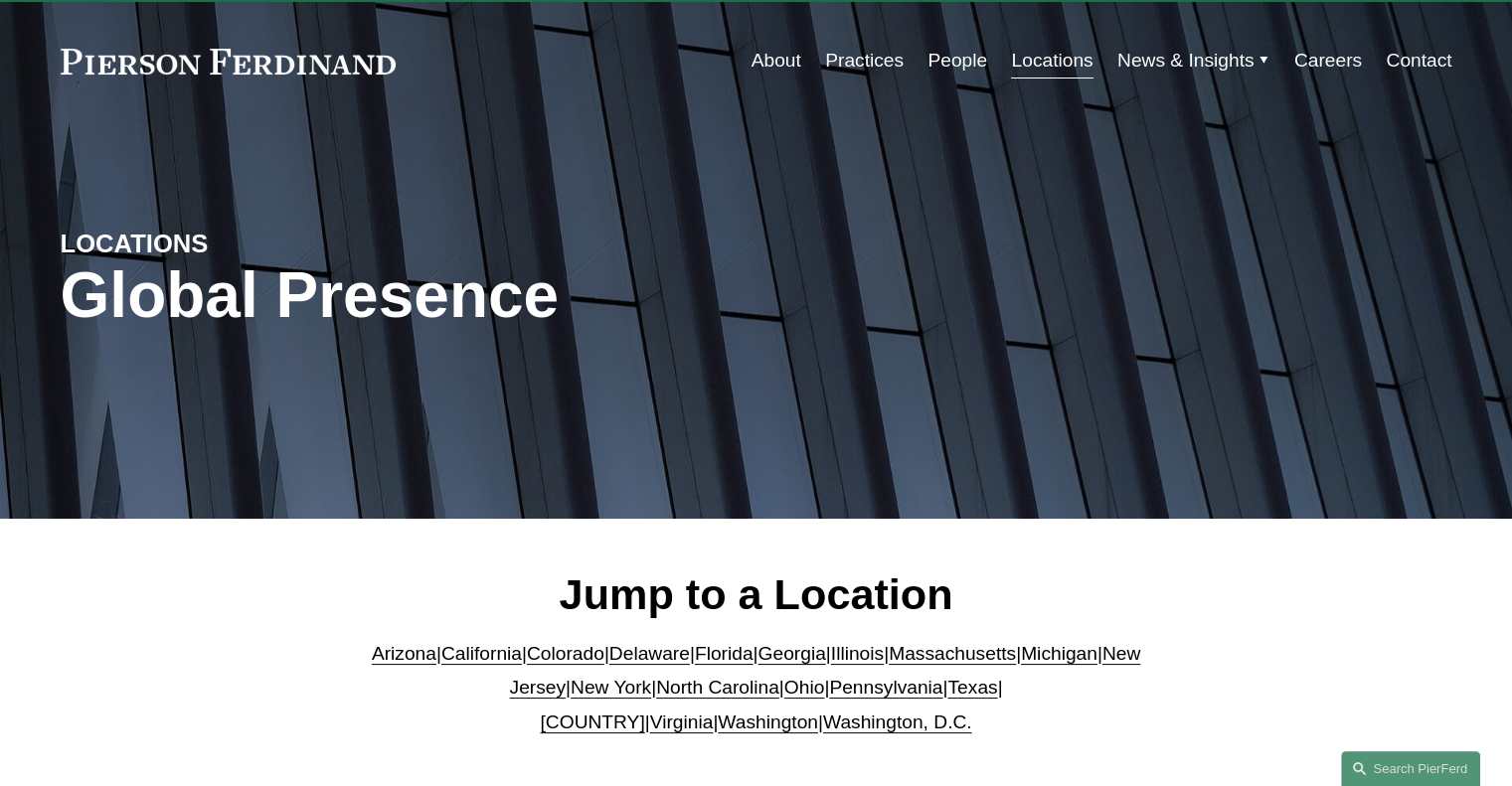 scroll, scrollTop: 99, scrollLeft: 0, axis: vertical 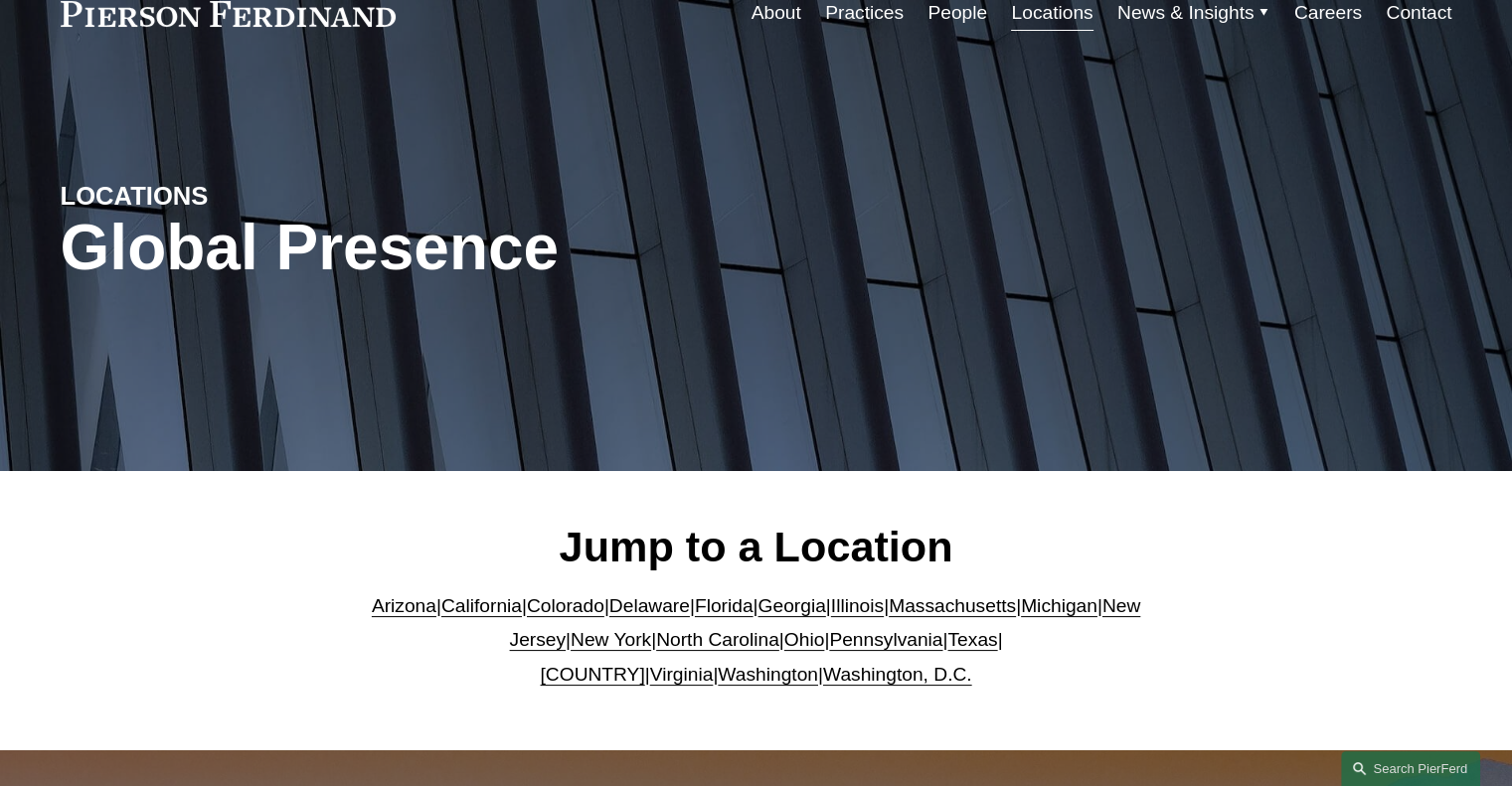 click on "[COUNTRY]" at bounding box center [591, 674] 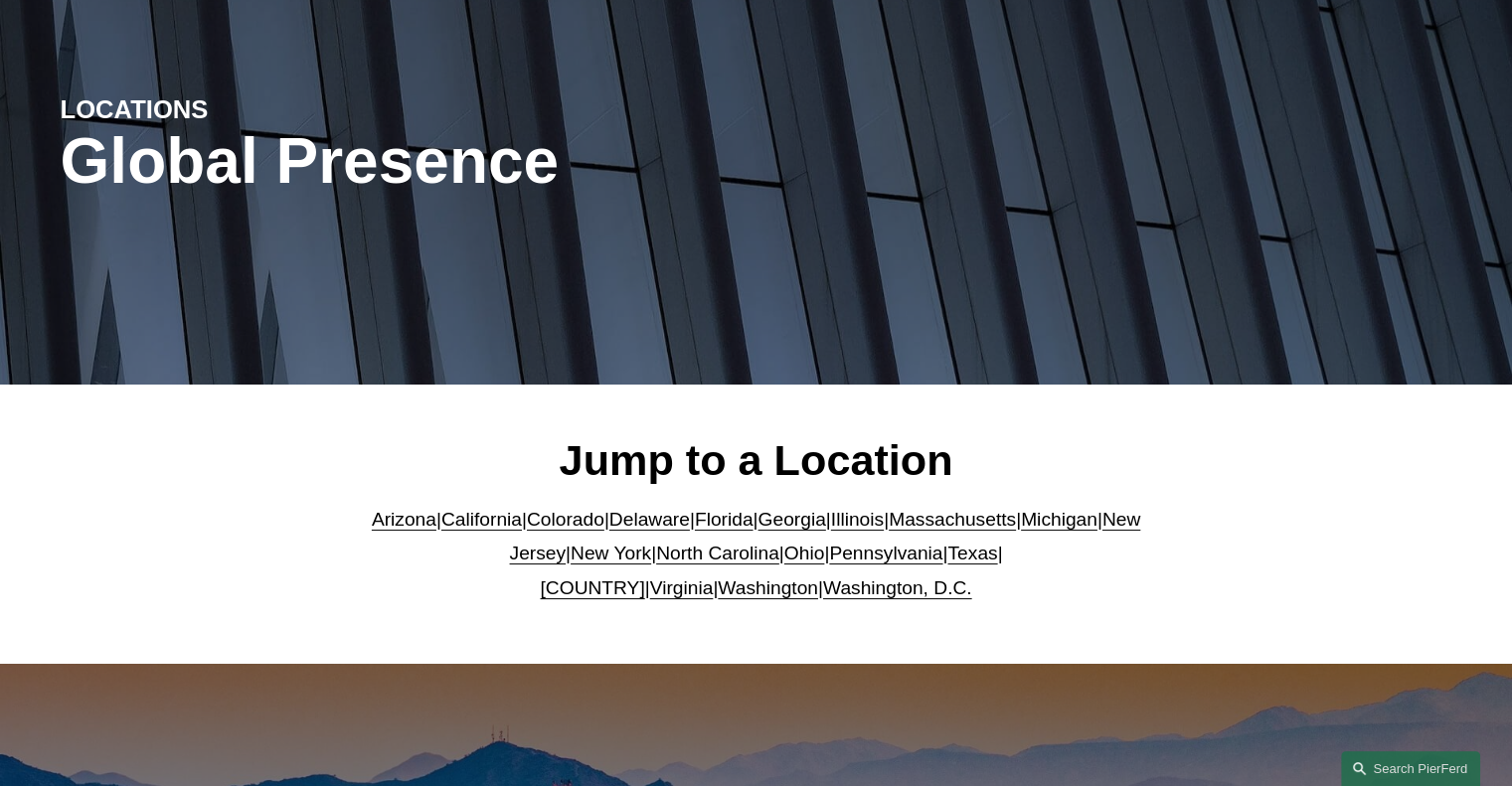 scroll, scrollTop: 199, scrollLeft: 0, axis: vertical 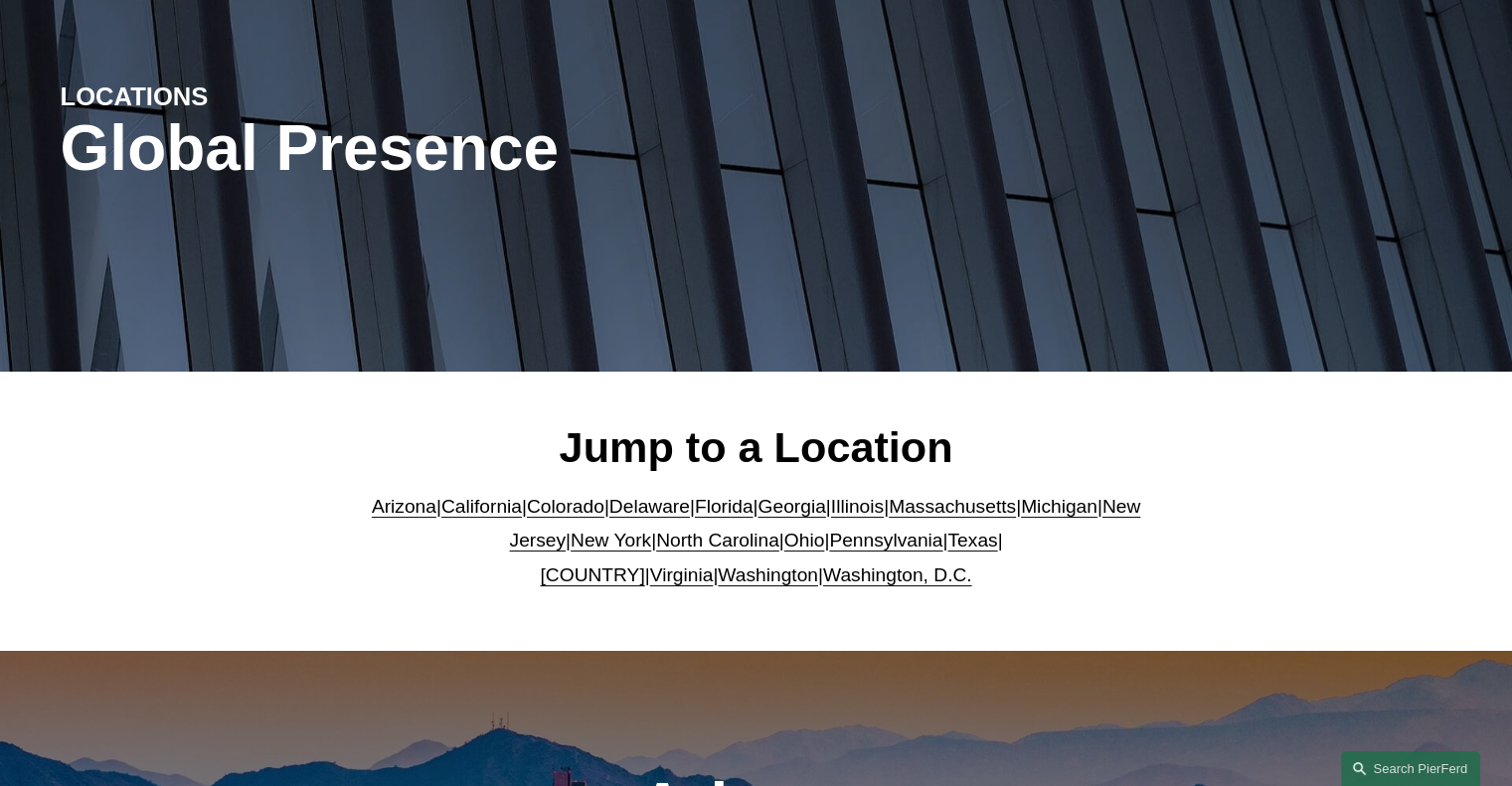 click on "Washington" at bounding box center [767, 574] 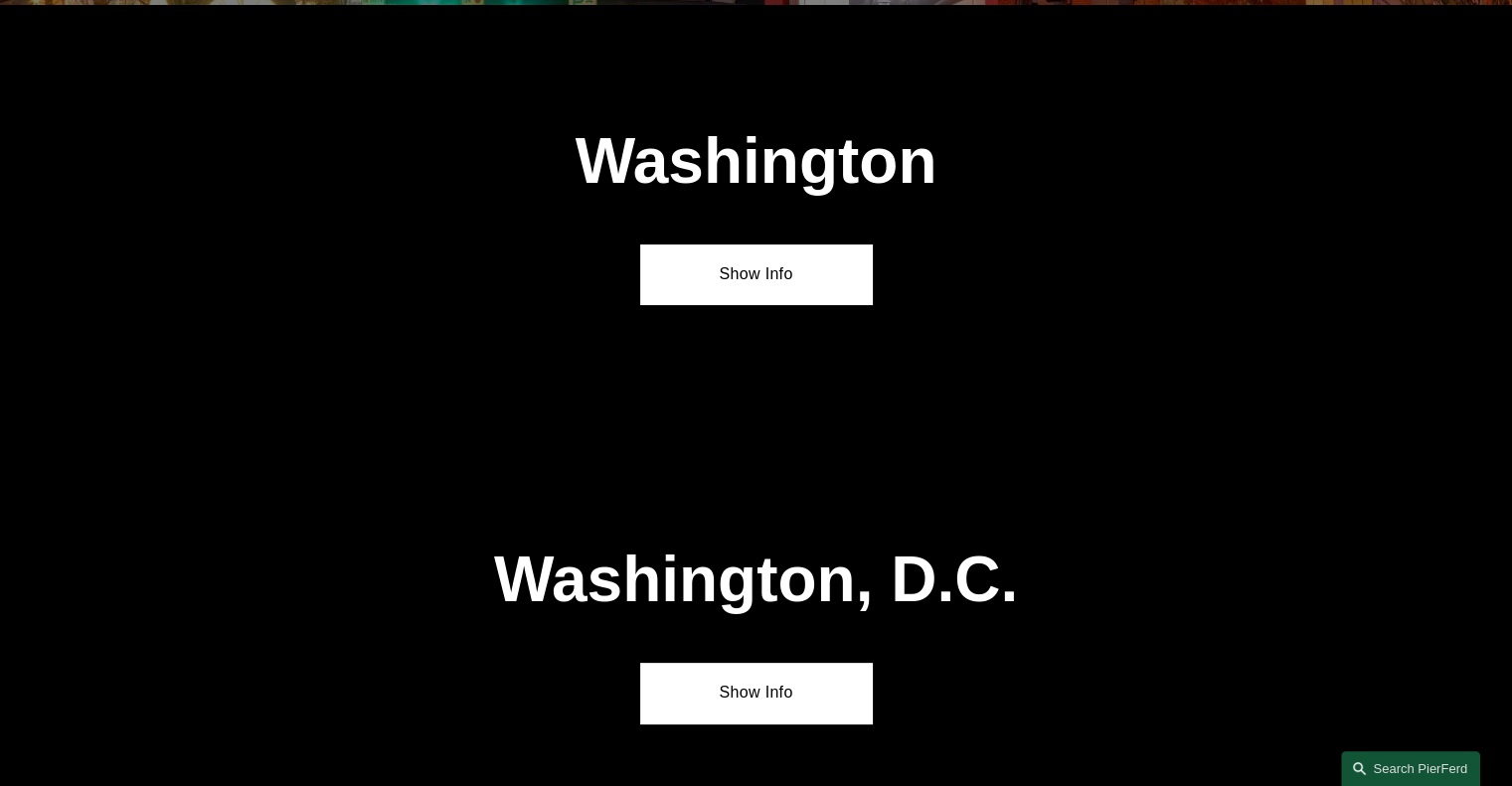 scroll, scrollTop: 7969, scrollLeft: 0, axis: vertical 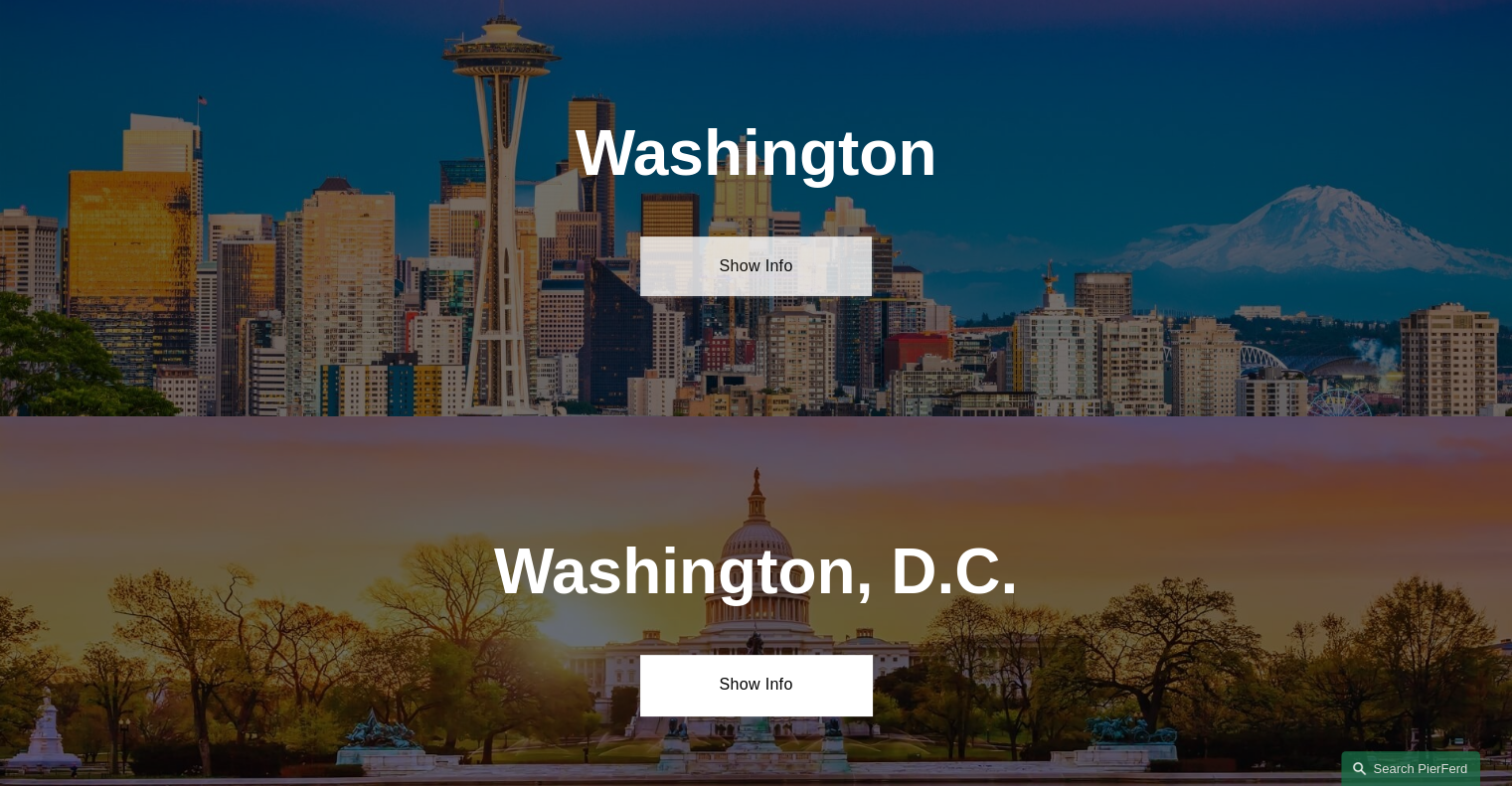 click on "Show Info" at bounding box center [756, 266] 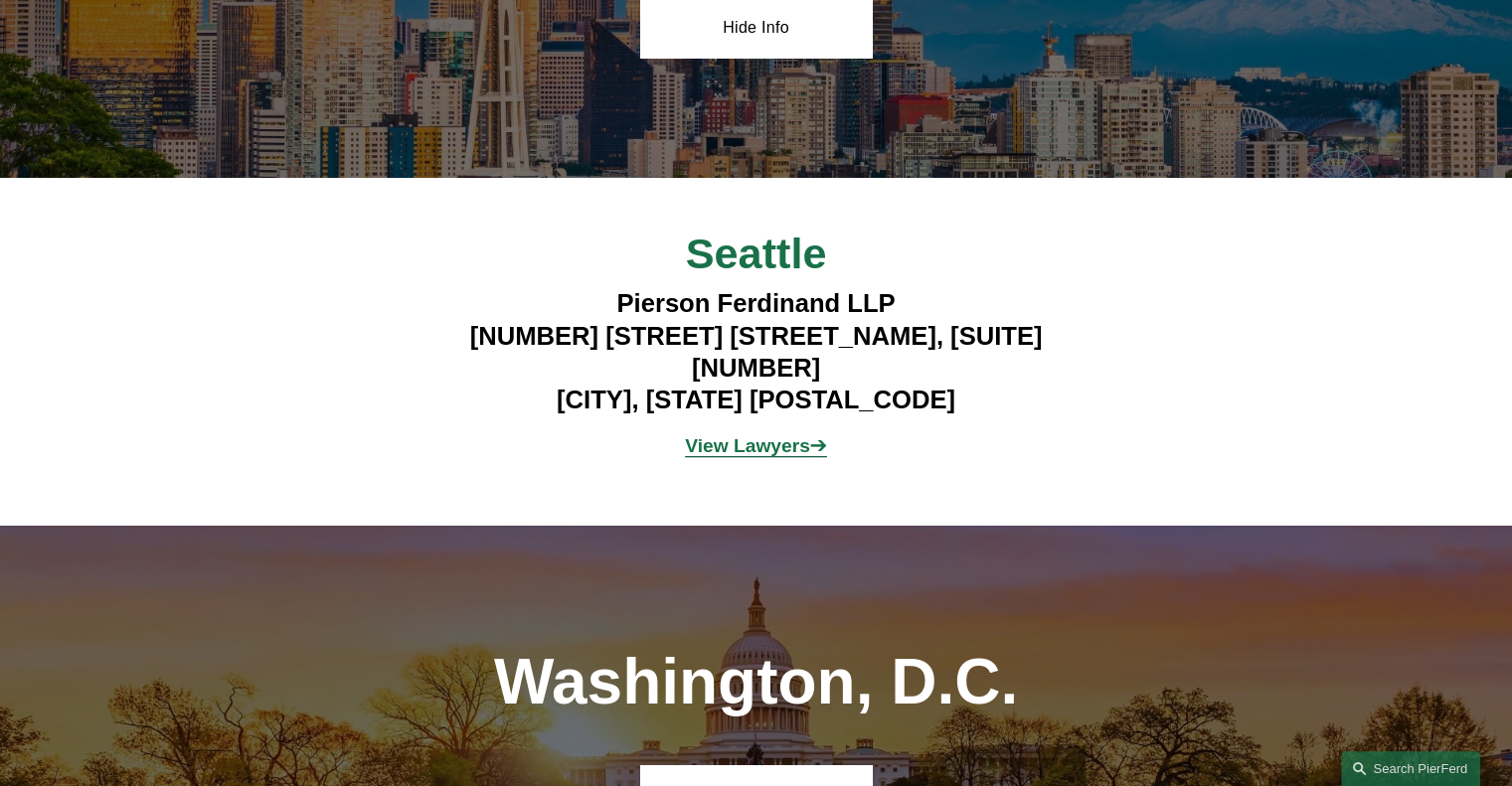 scroll, scrollTop: 8267, scrollLeft: 0, axis: vertical 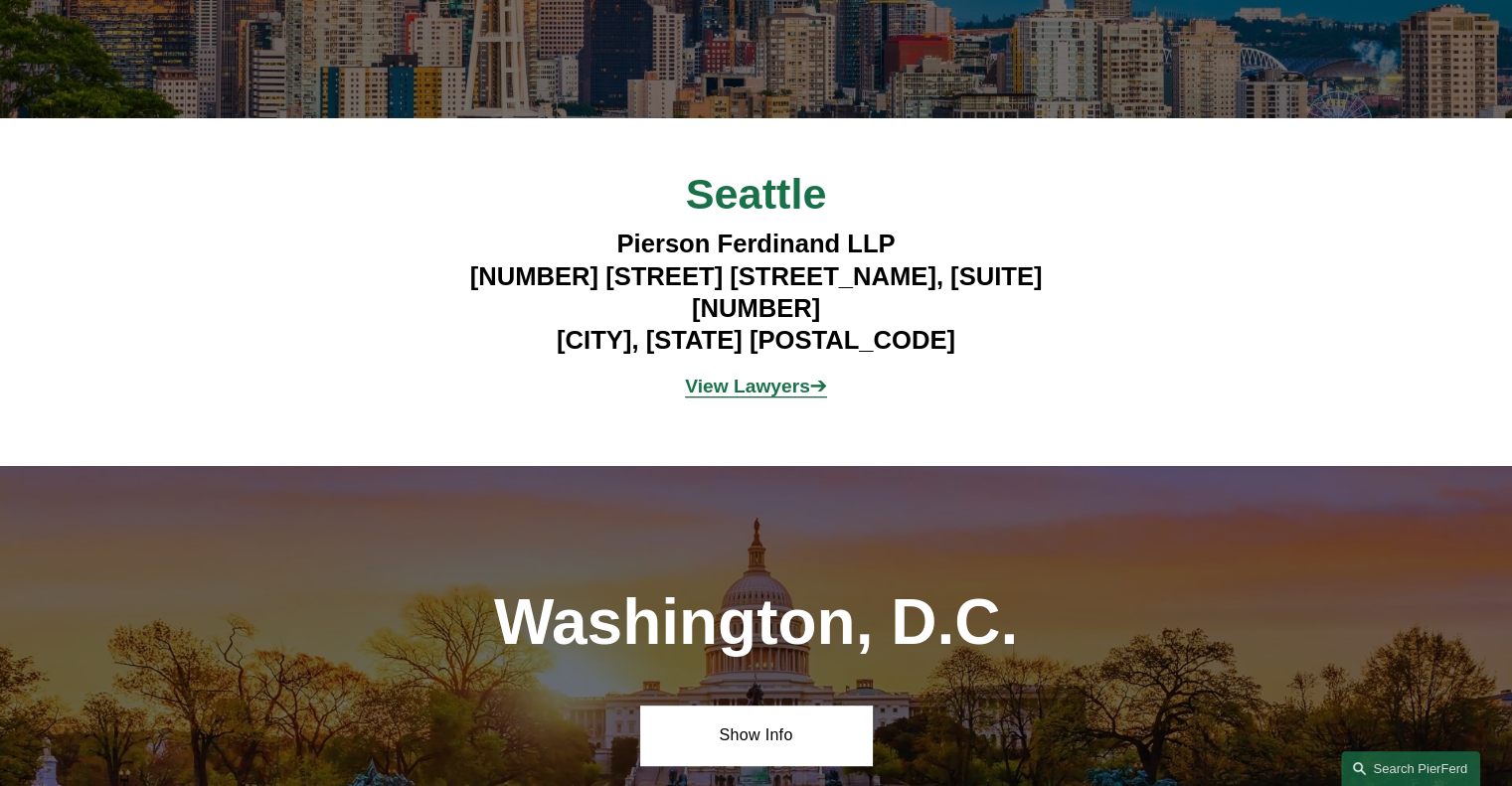 click on "View Lawyers" at bounding box center (748, 386) 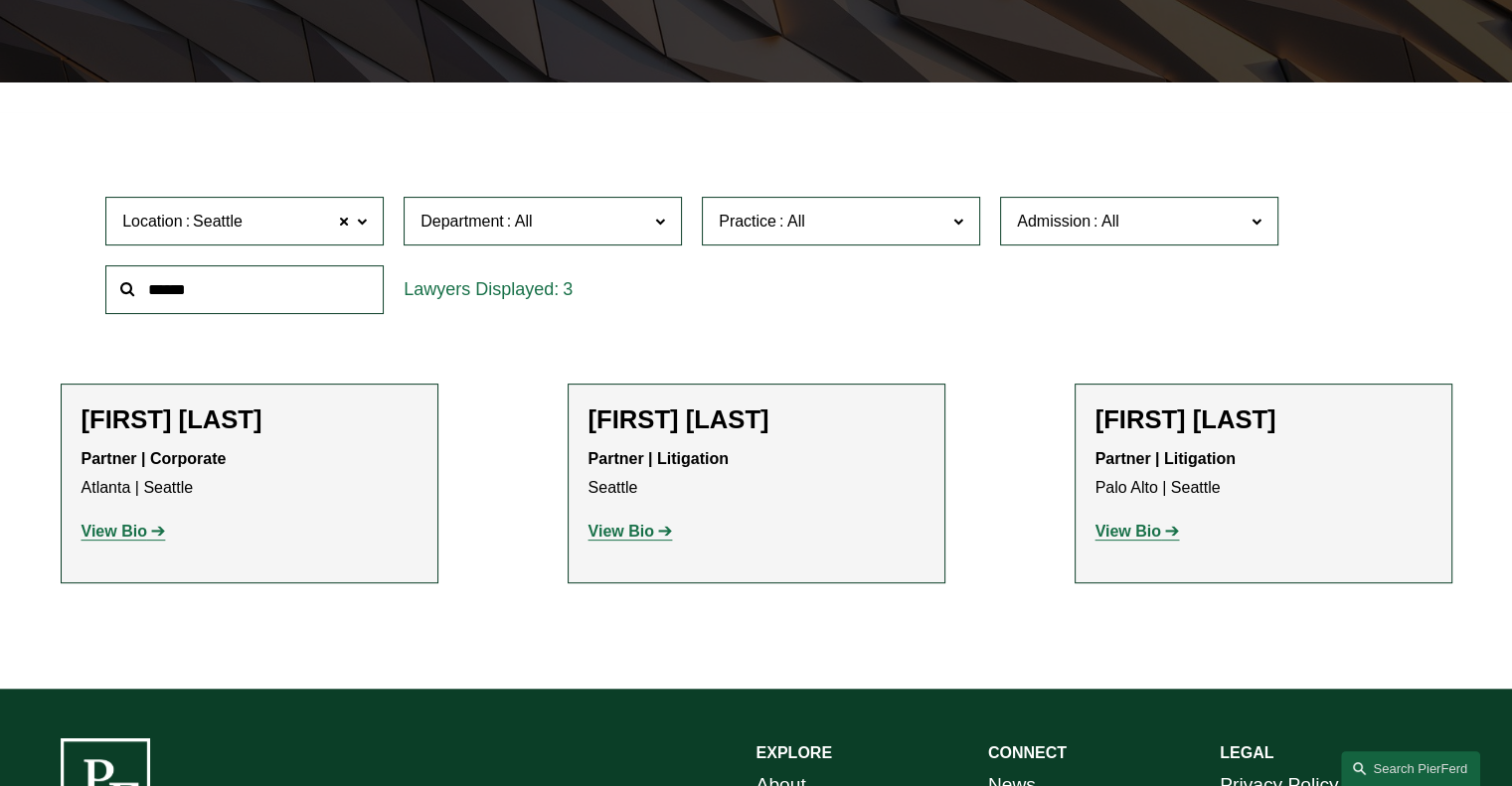 scroll, scrollTop: 596, scrollLeft: 0, axis: vertical 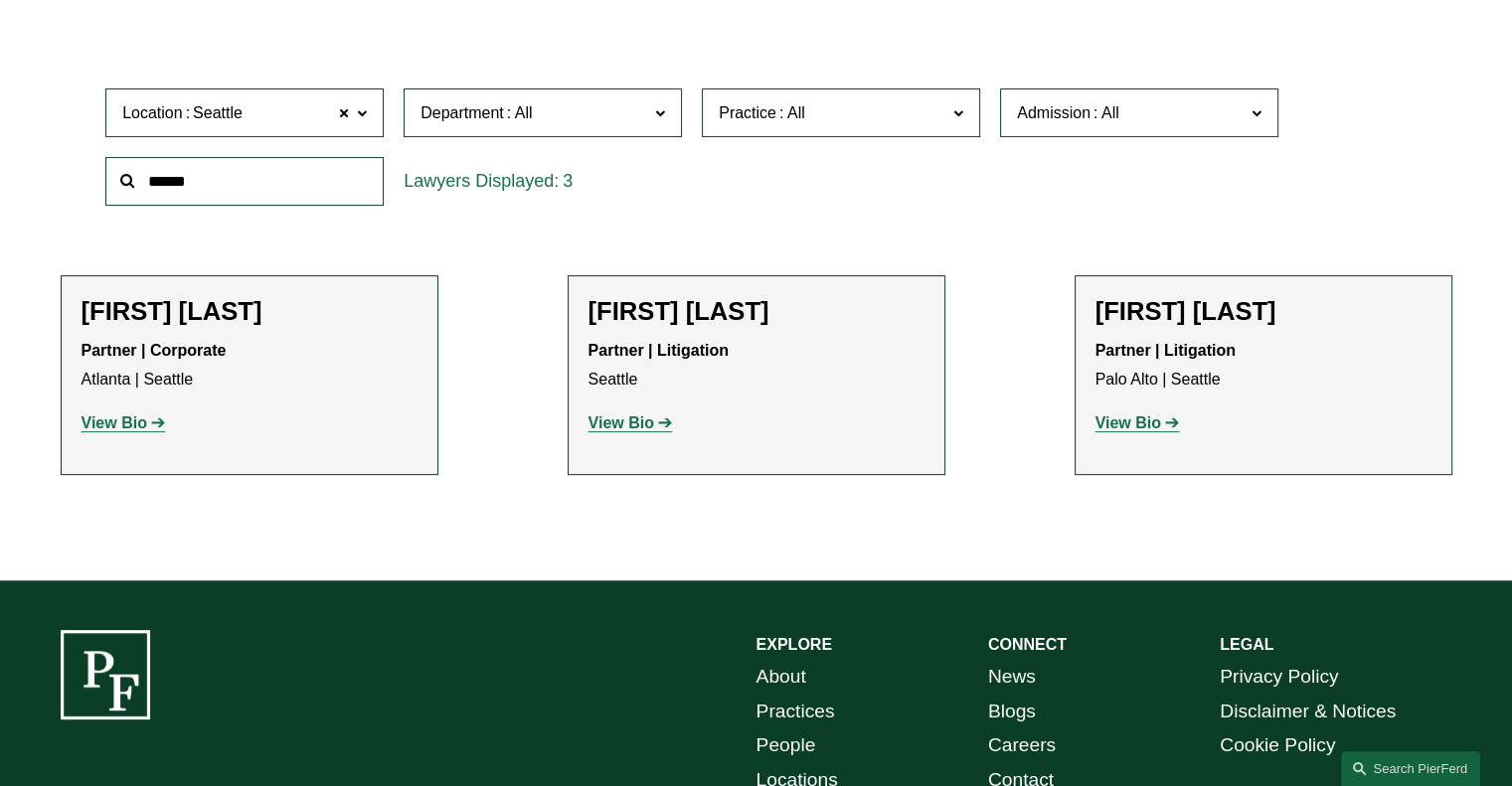 click on "View Bio" 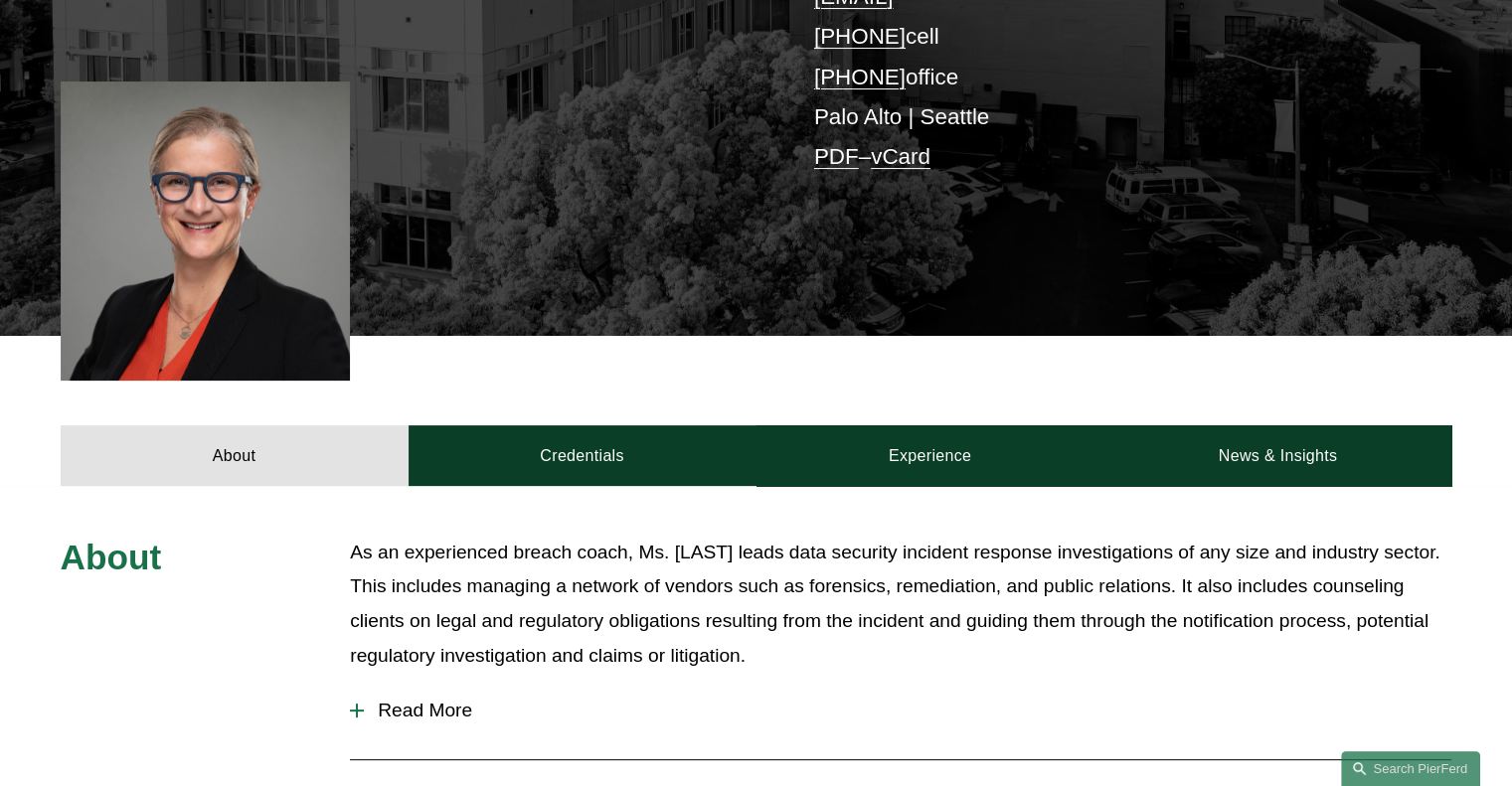 scroll, scrollTop: 453, scrollLeft: 0, axis: vertical 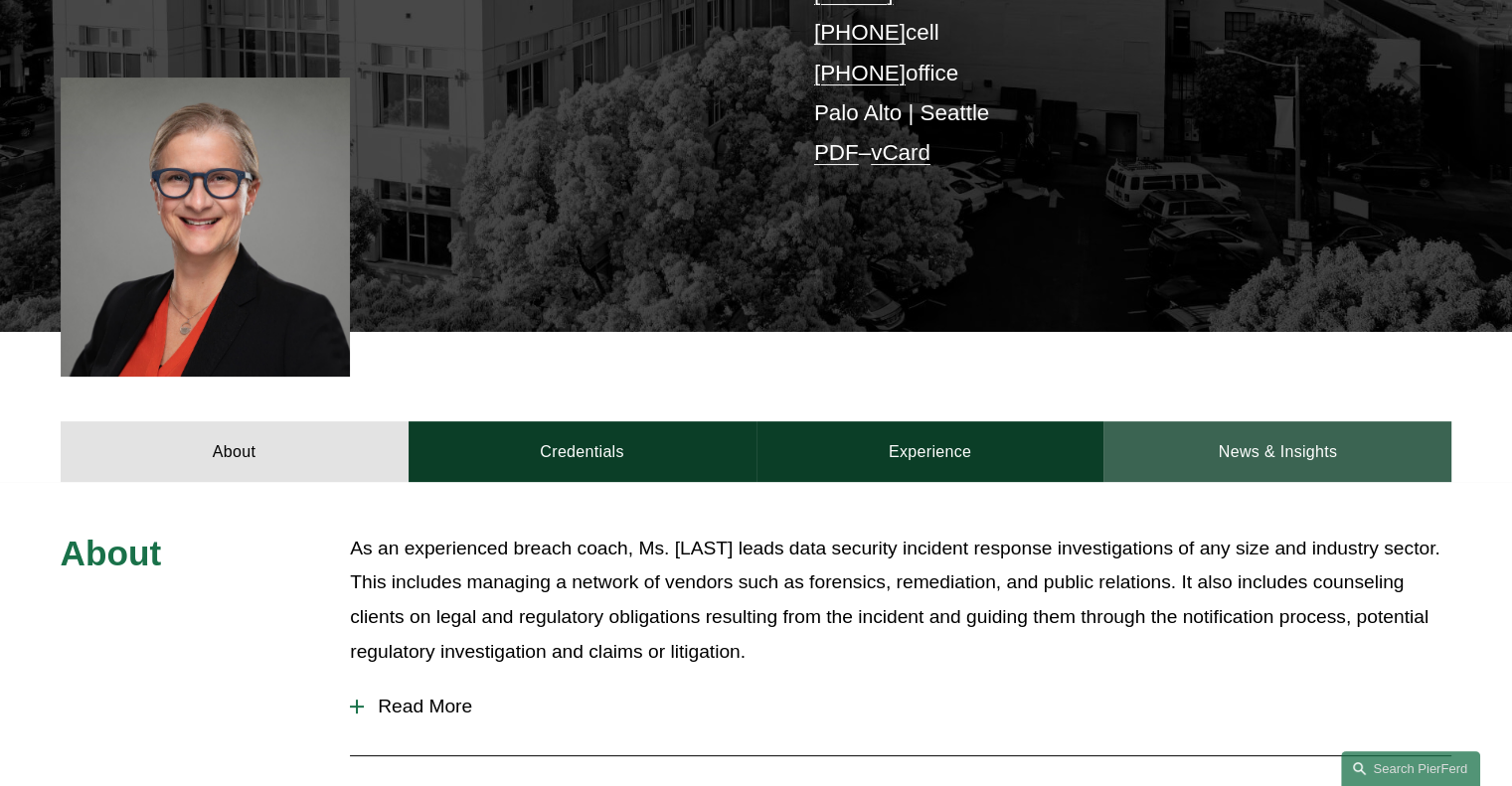 click on "News & Insights" at bounding box center [1277, 451] 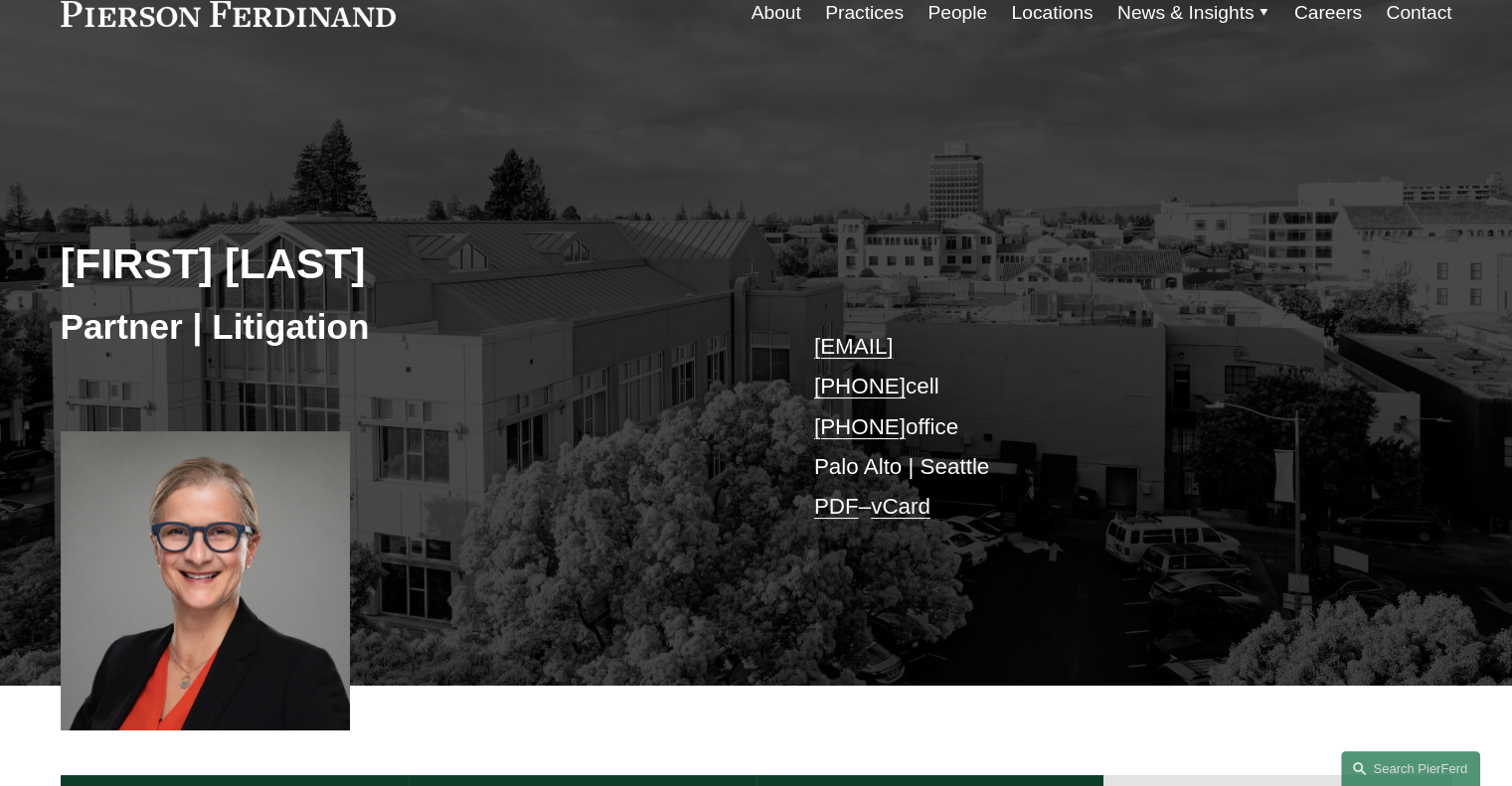 scroll, scrollTop: 0, scrollLeft: 0, axis: both 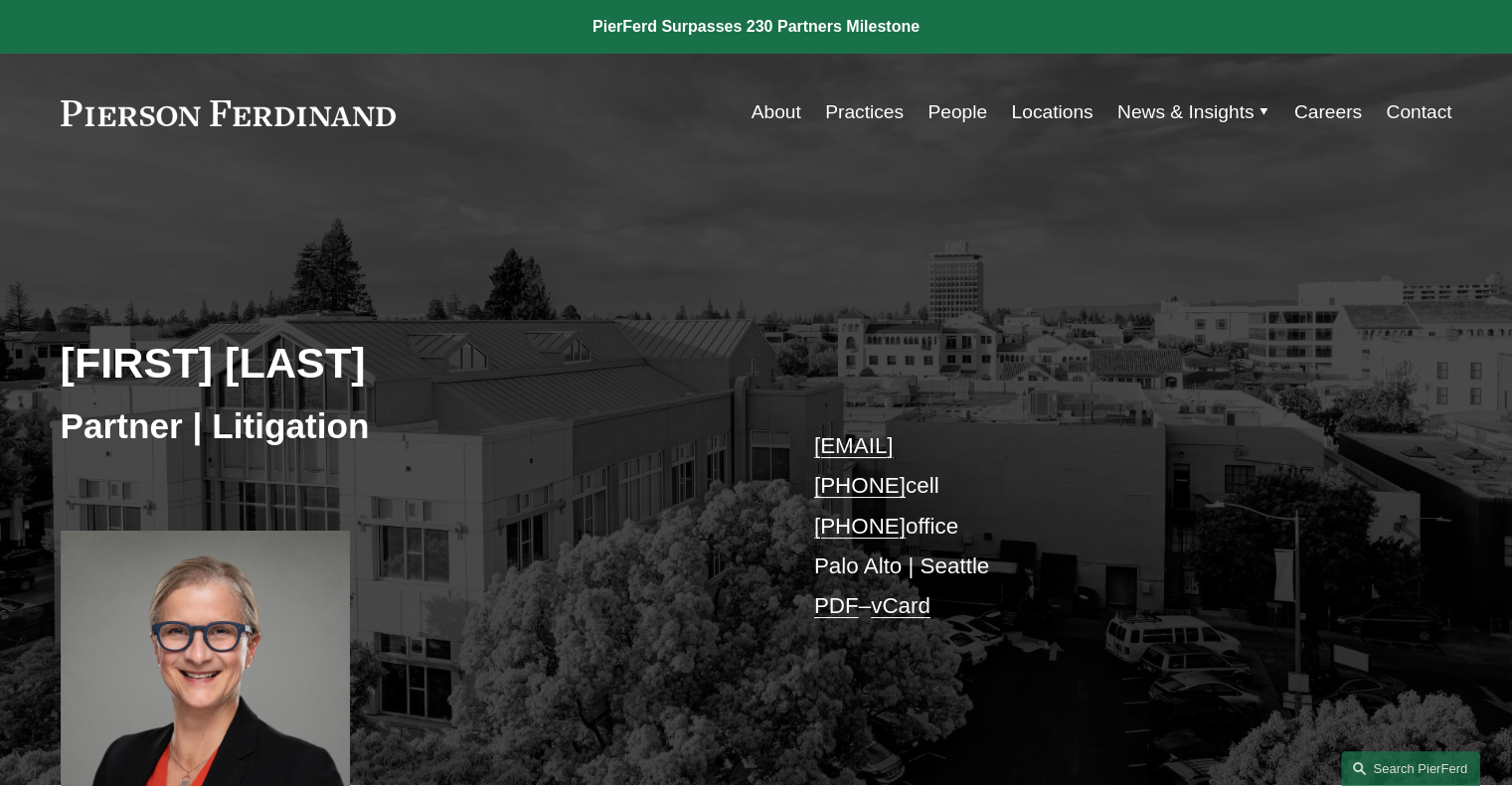 click at bounding box center [756, 27] 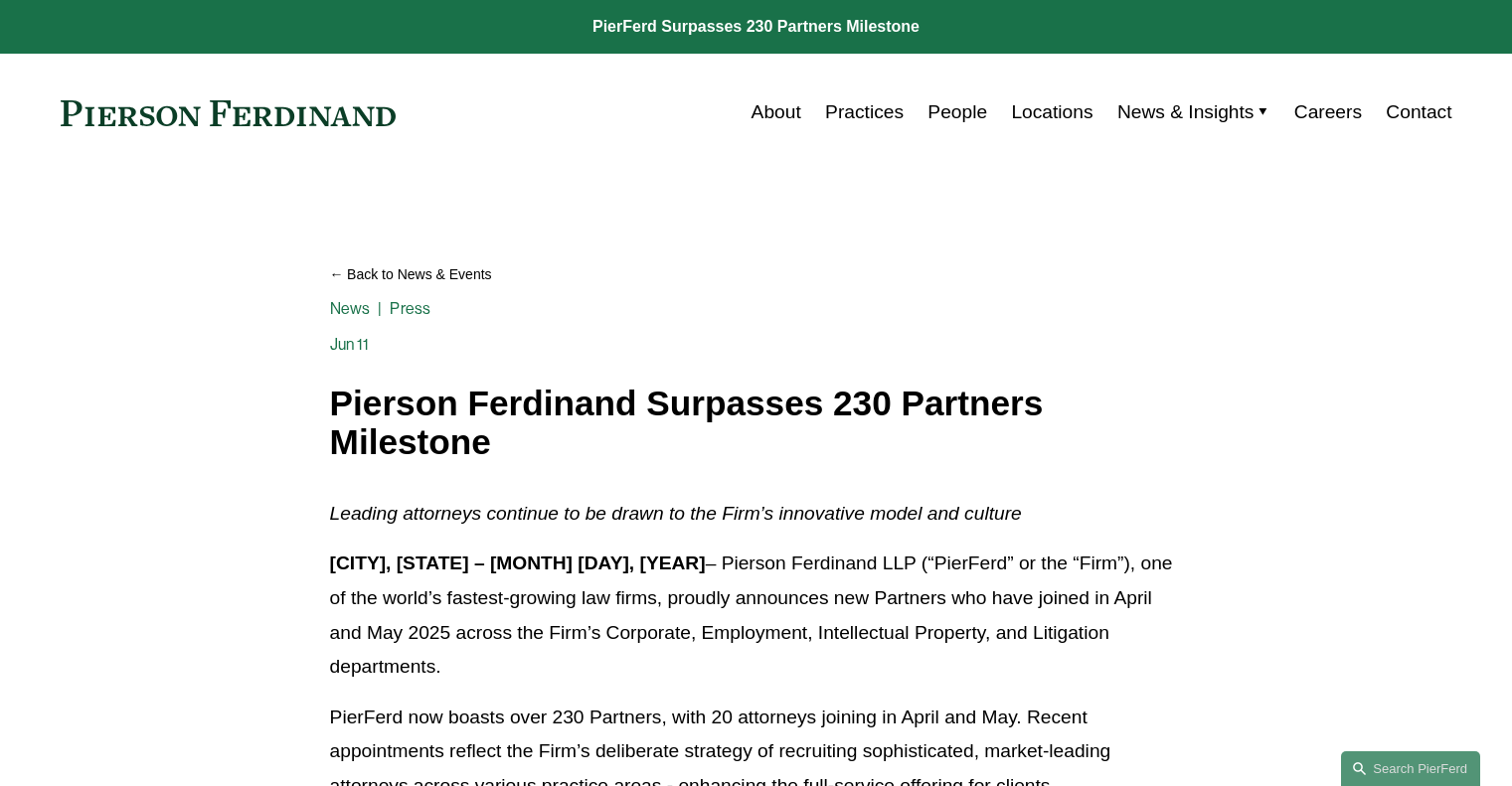 scroll, scrollTop: 0, scrollLeft: 0, axis: both 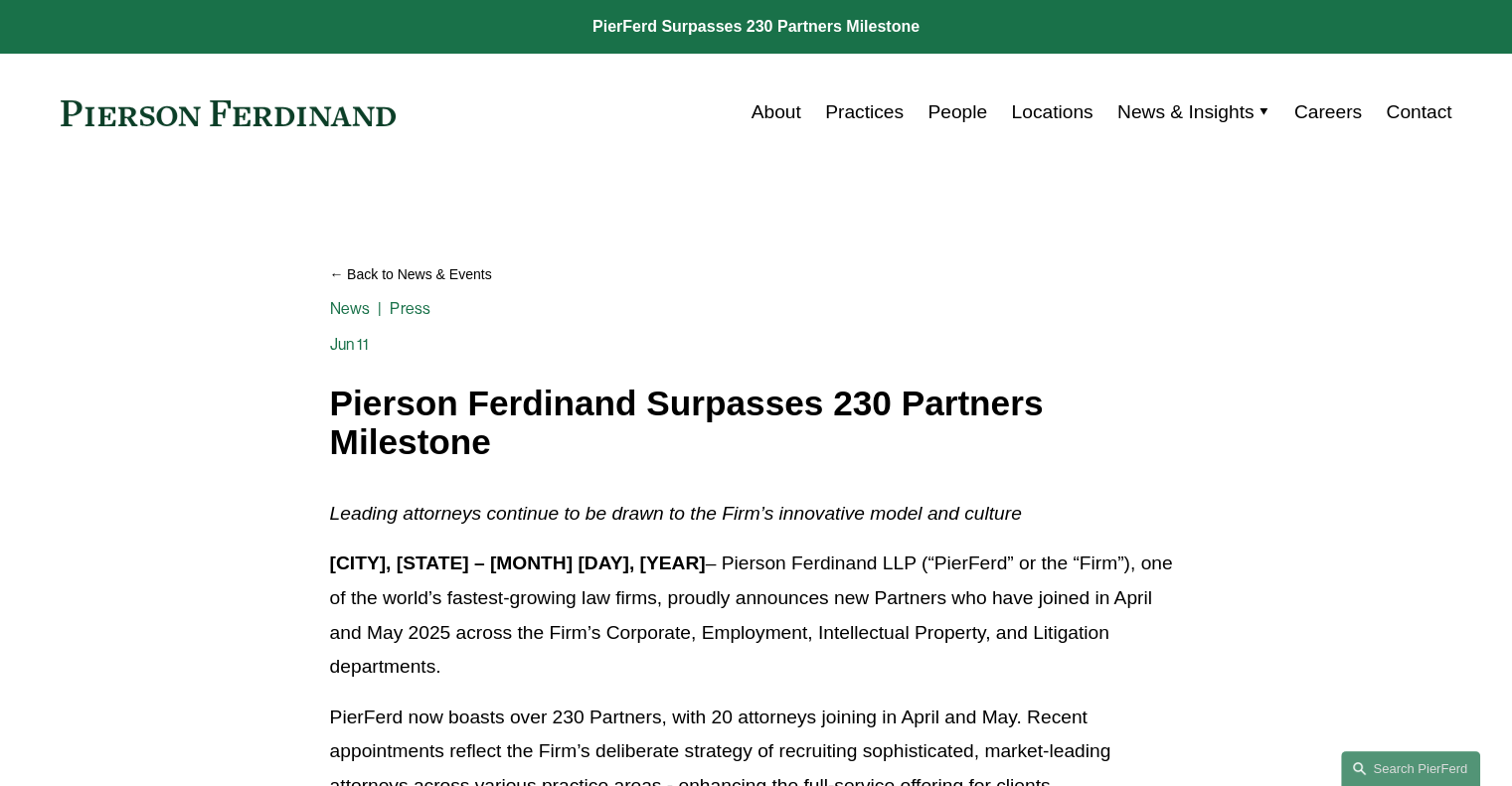 click on "Careers" at bounding box center [1328, 112] 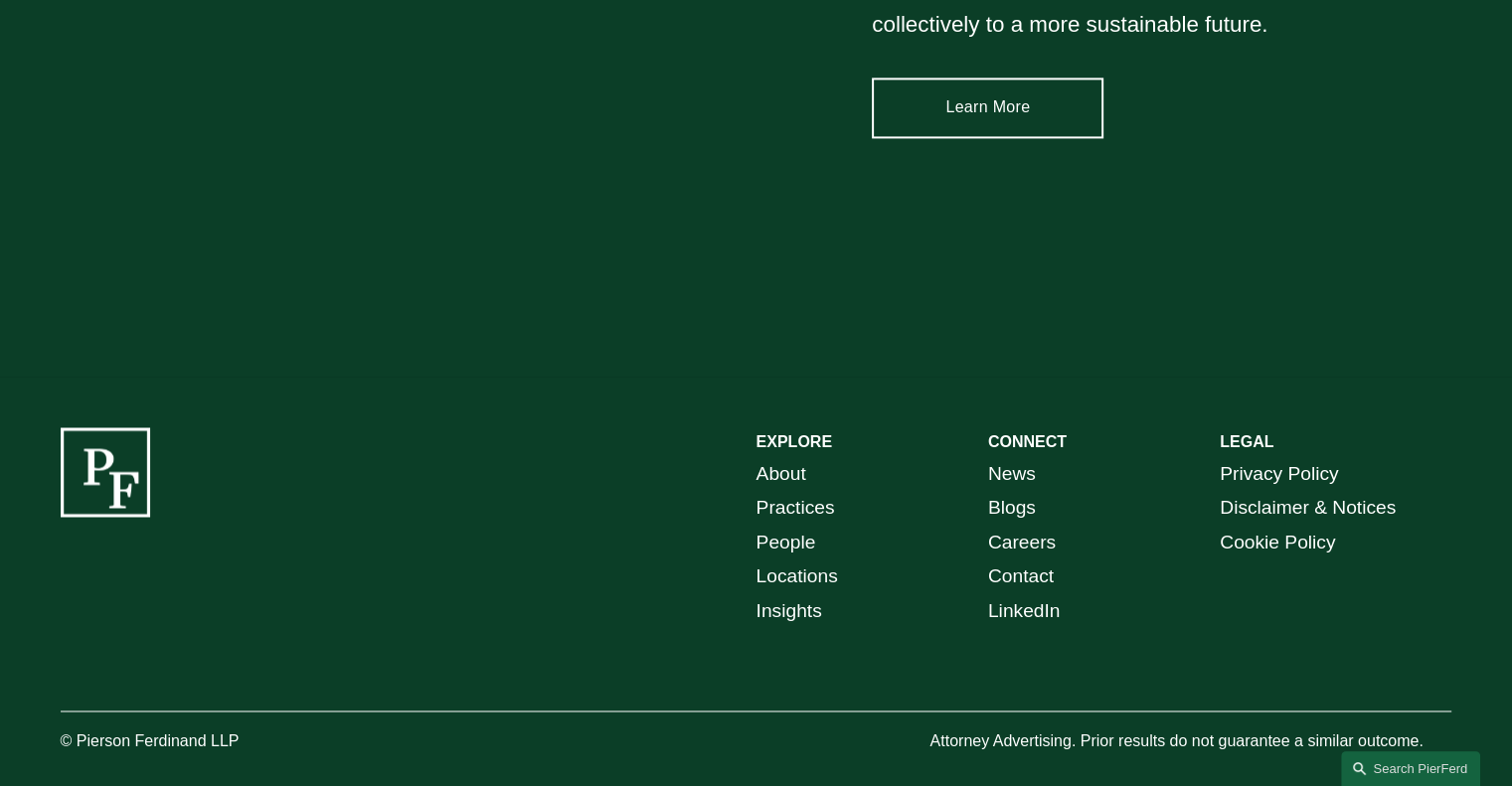 scroll, scrollTop: 2969, scrollLeft: 0, axis: vertical 